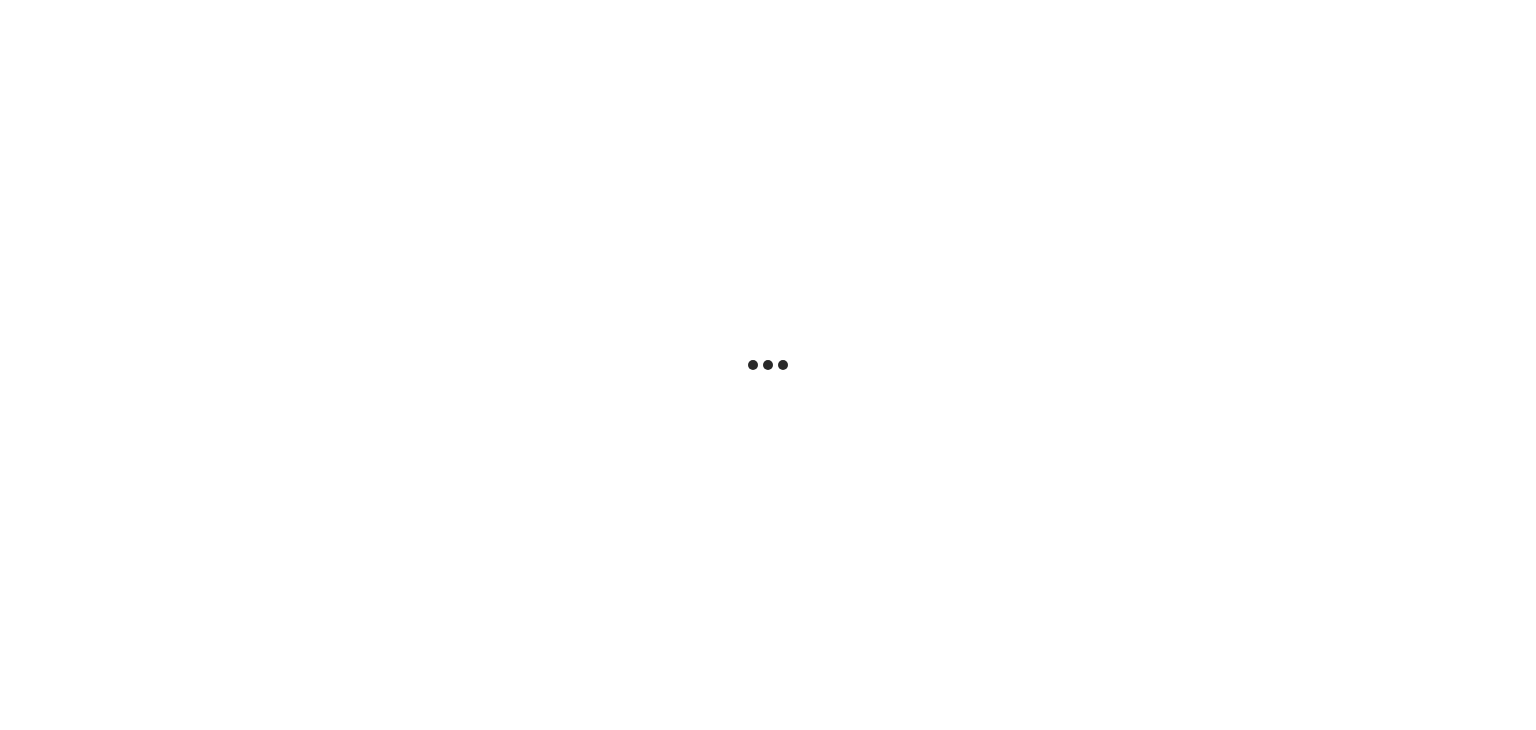 scroll, scrollTop: 0, scrollLeft: 0, axis: both 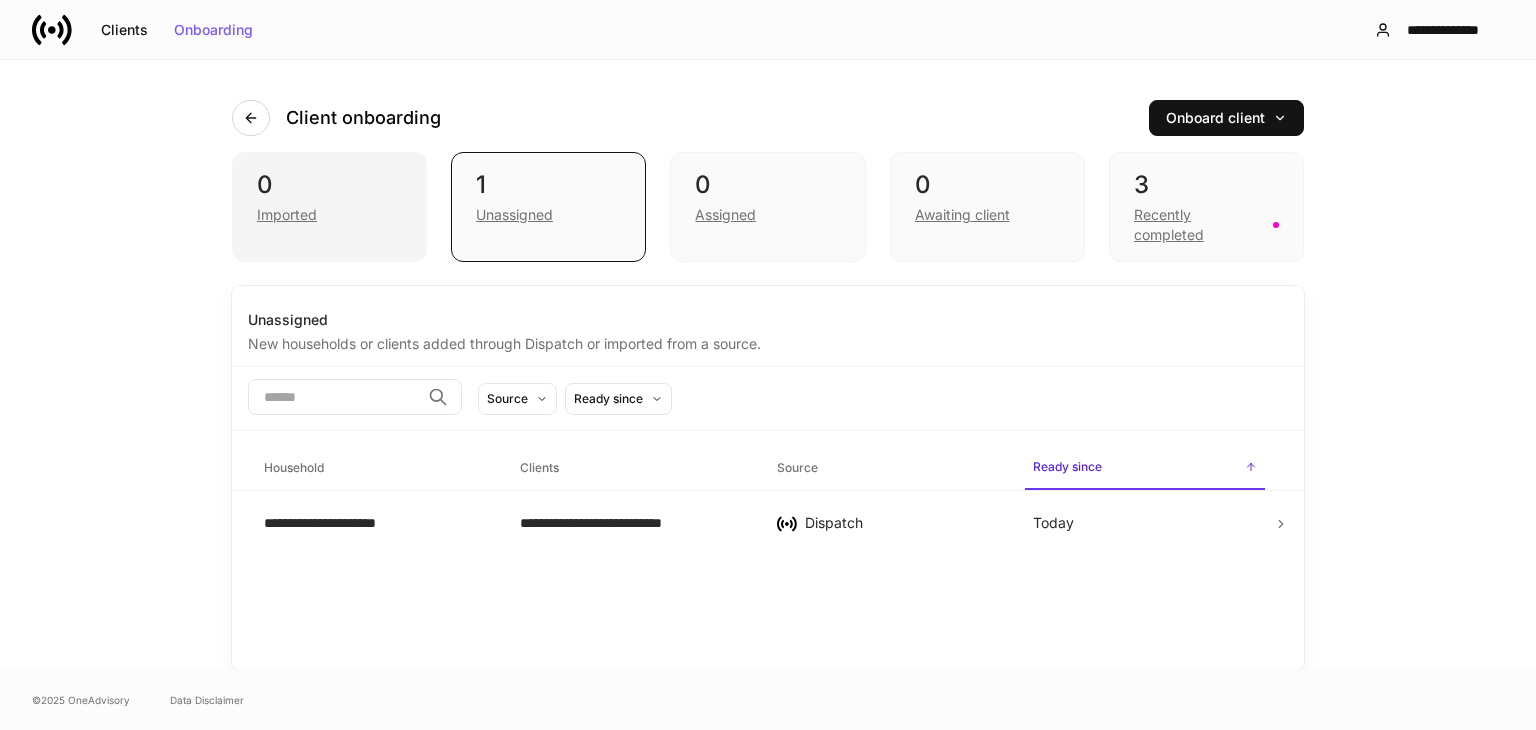 click on "0" at bounding box center [329, 185] 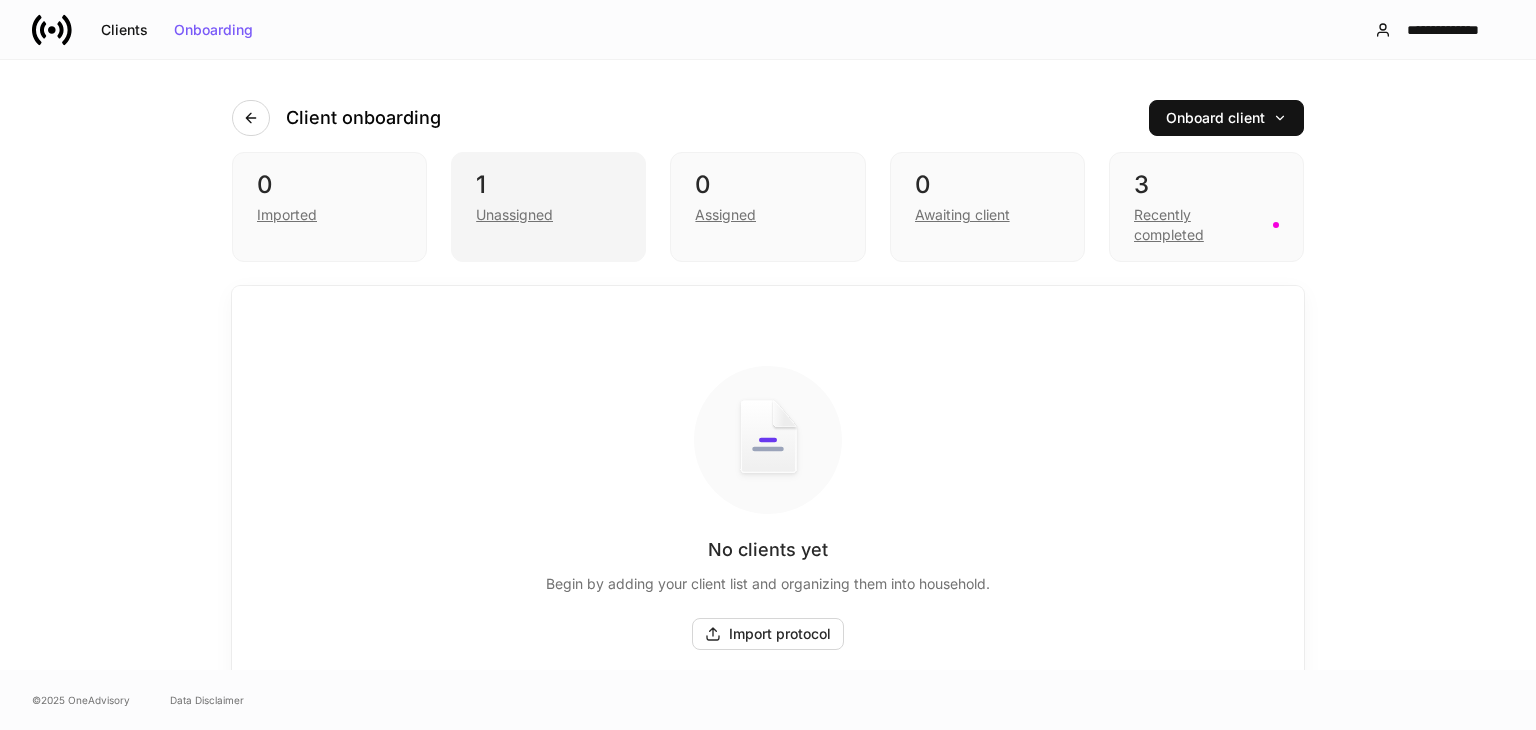 click on "[NUMBER] [STREET]" at bounding box center [548, 207] 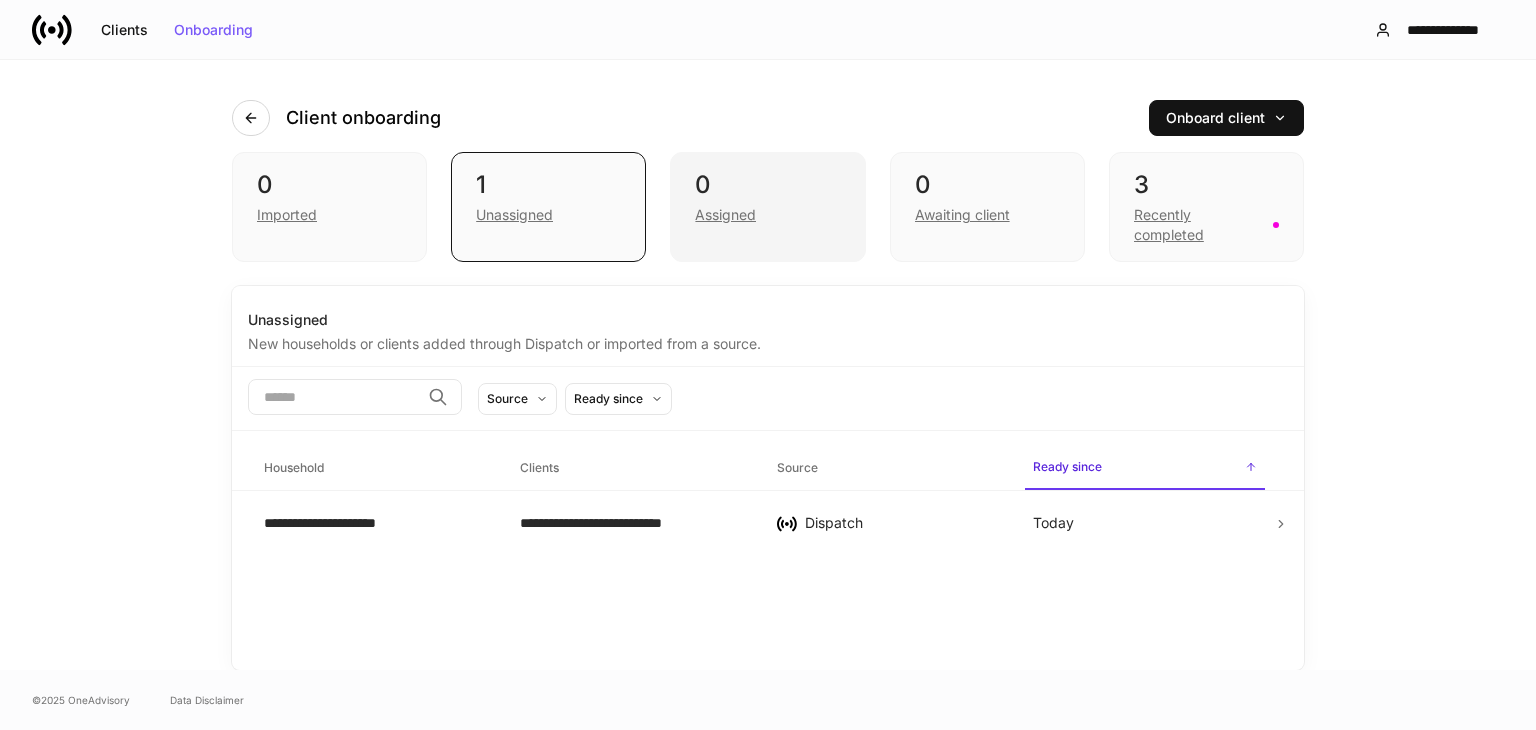 click on "0" at bounding box center [767, 185] 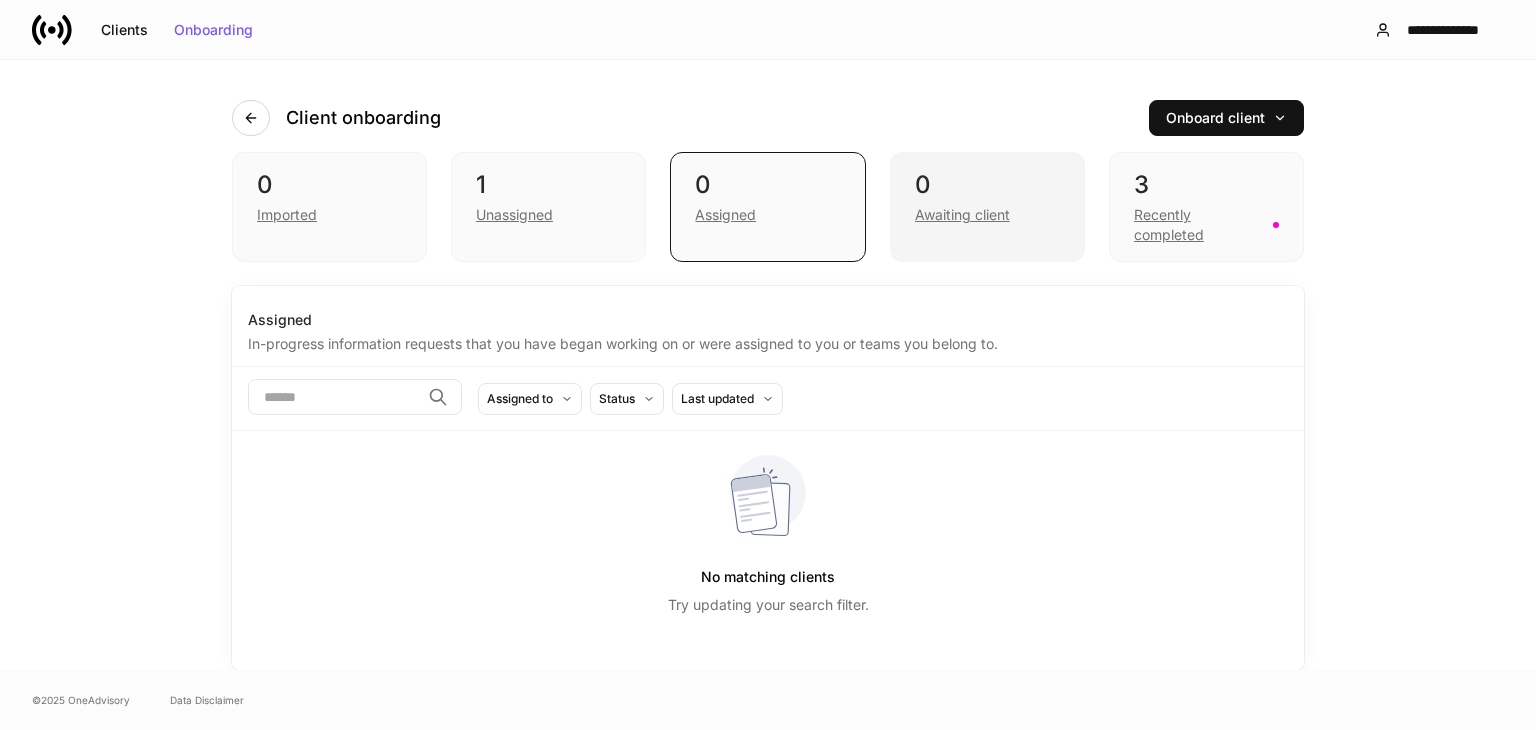 click on "0" at bounding box center [987, 185] 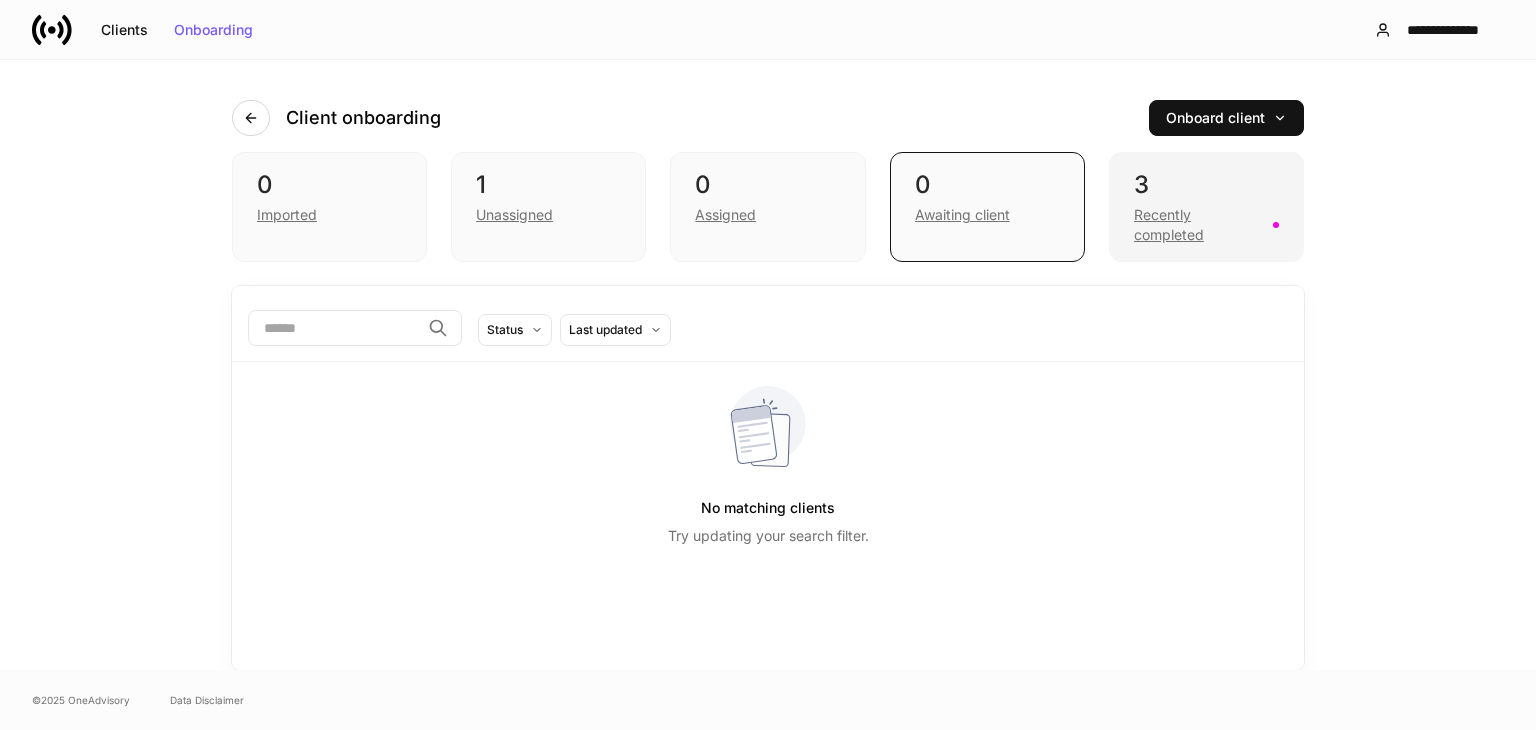 click on "3" at bounding box center (1206, 185) 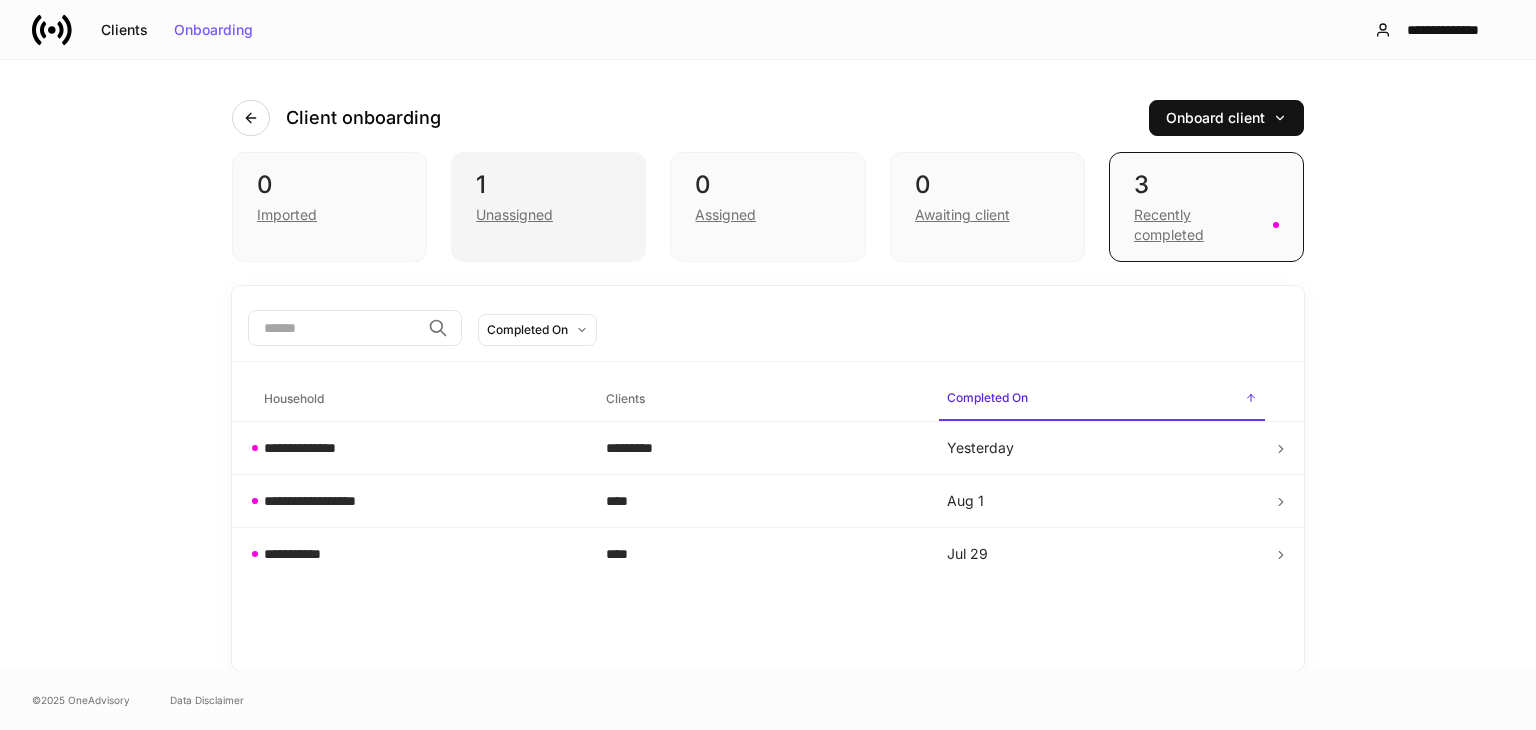 click on "1" at bounding box center [548, 185] 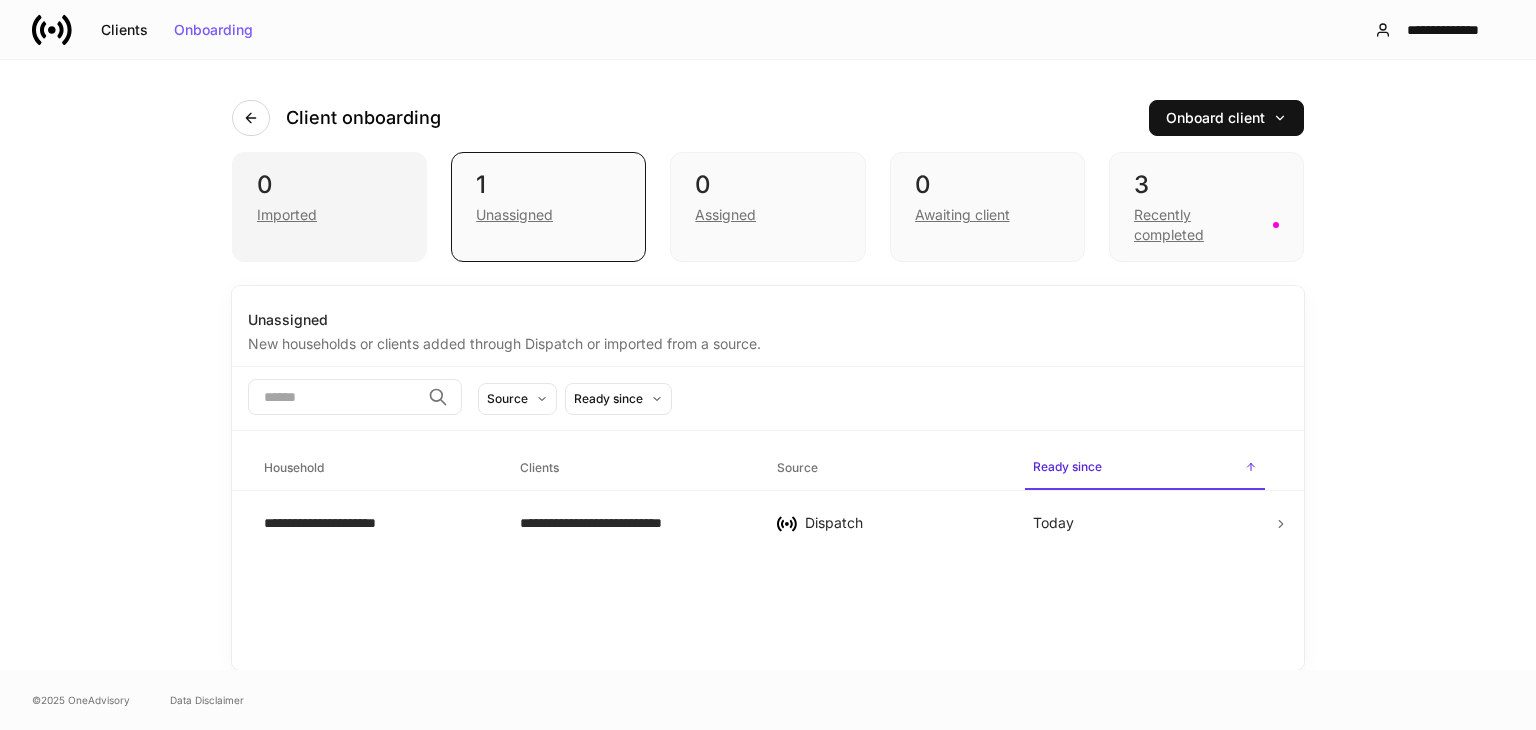 click on "0" at bounding box center (329, 185) 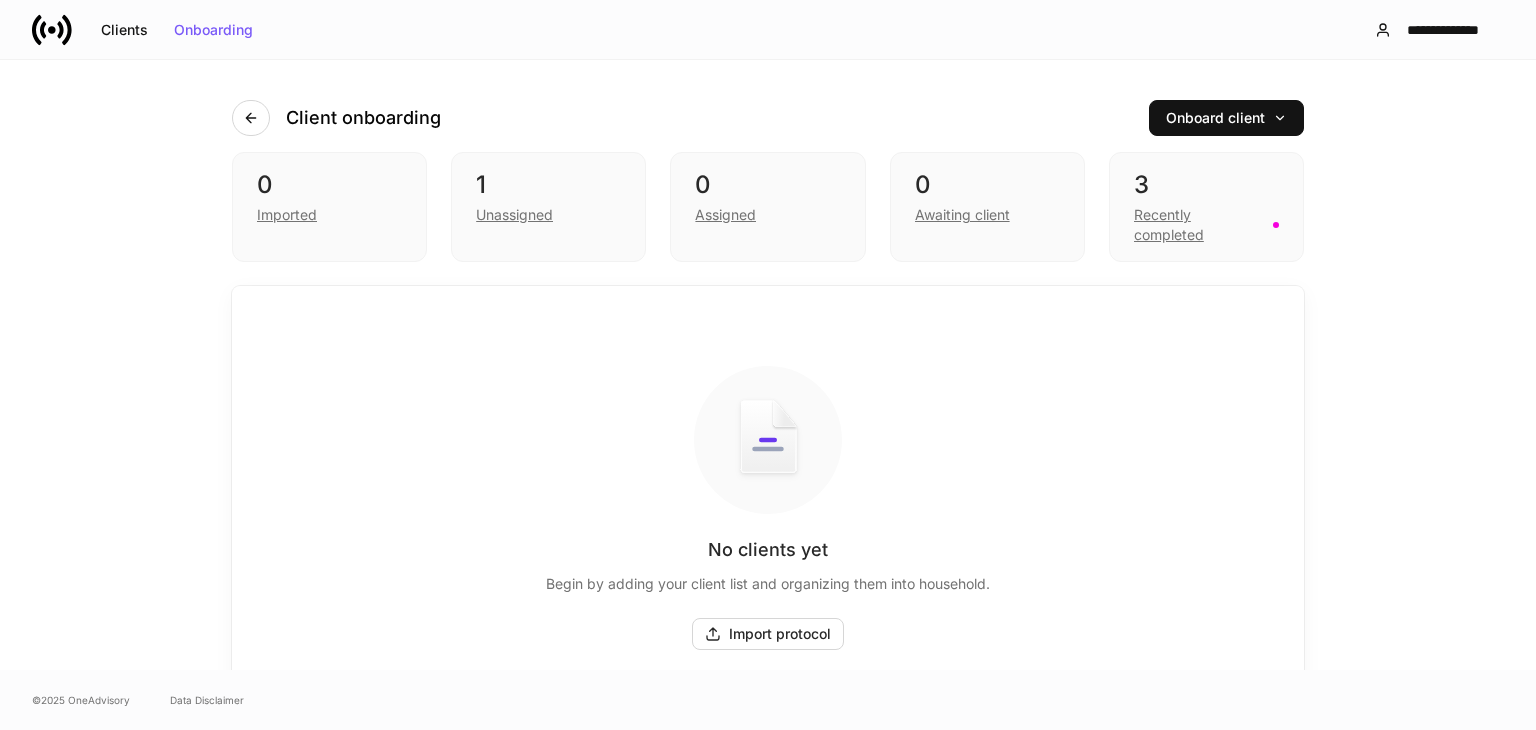 scroll, scrollTop: 0, scrollLeft: 0, axis: both 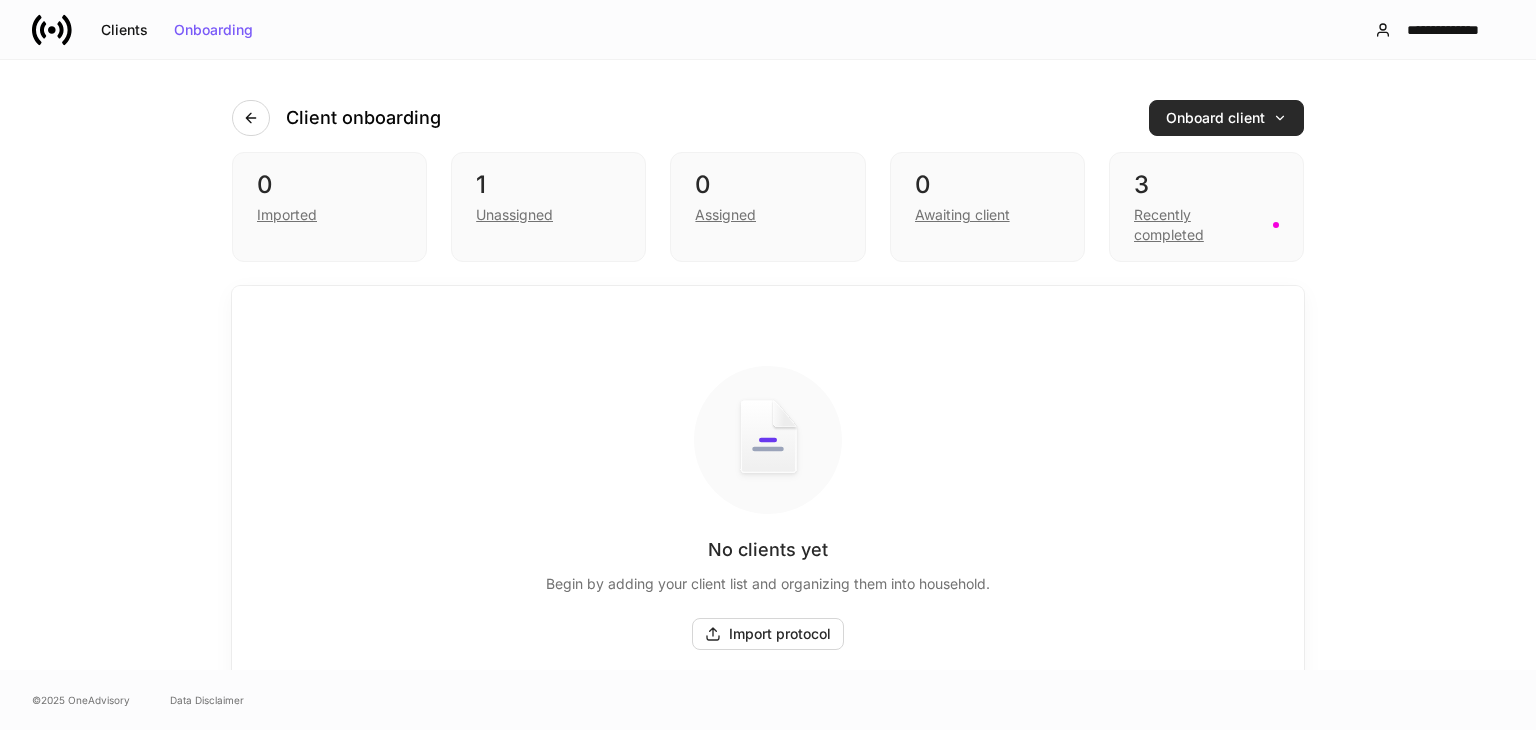 click on "Onboard client" at bounding box center [1226, 118] 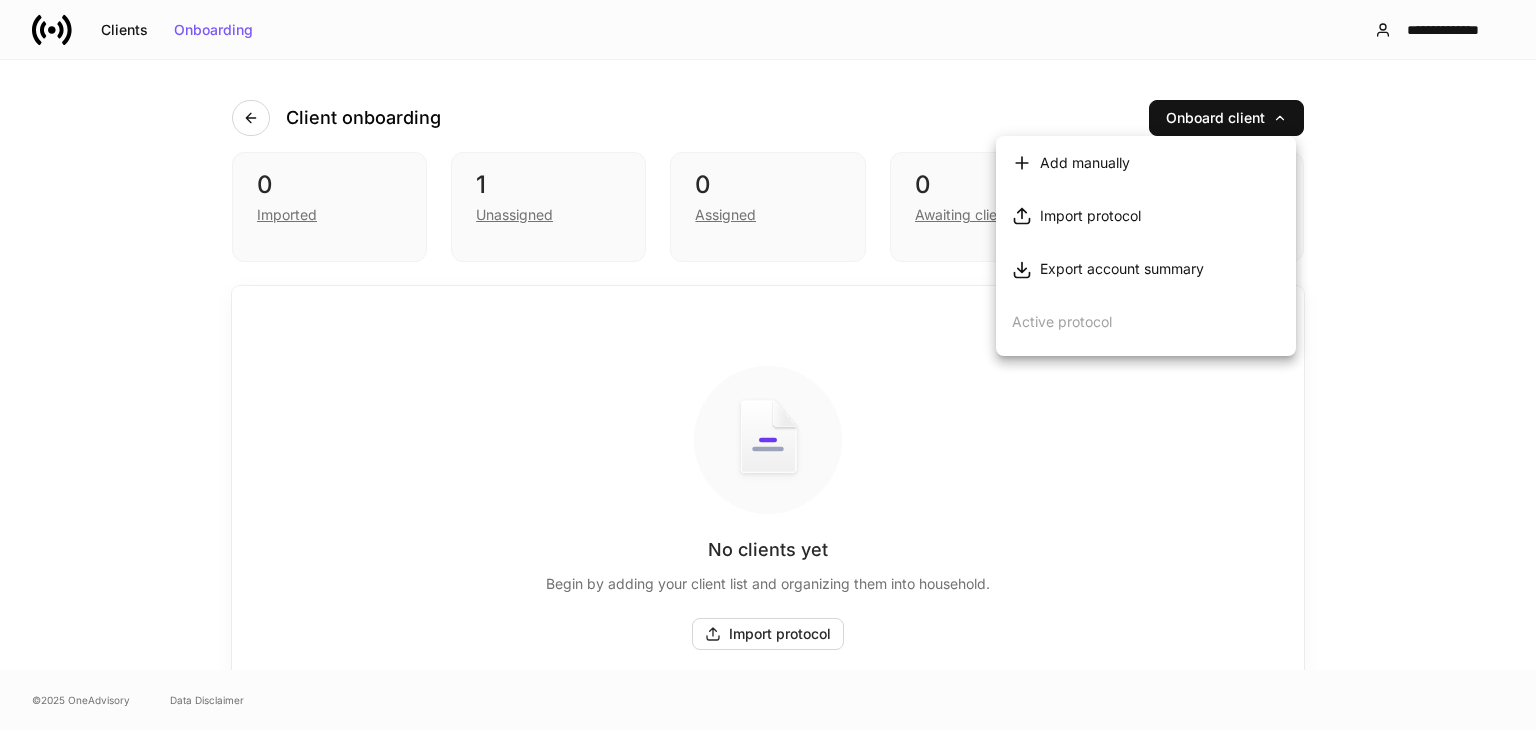 click on "Active protocol" at bounding box center (1062, 321) 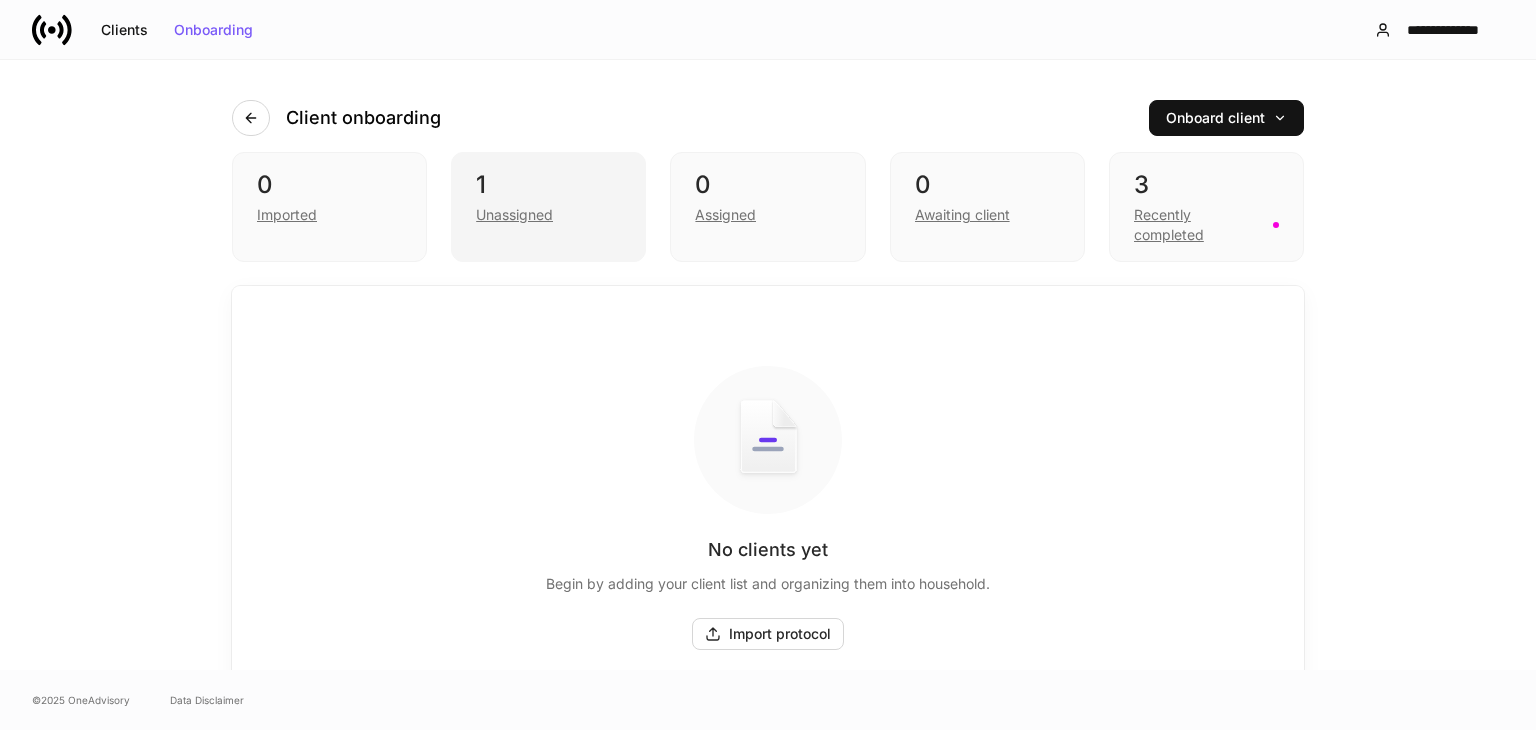 click on "Unassigned" at bounding box center (514, 215) 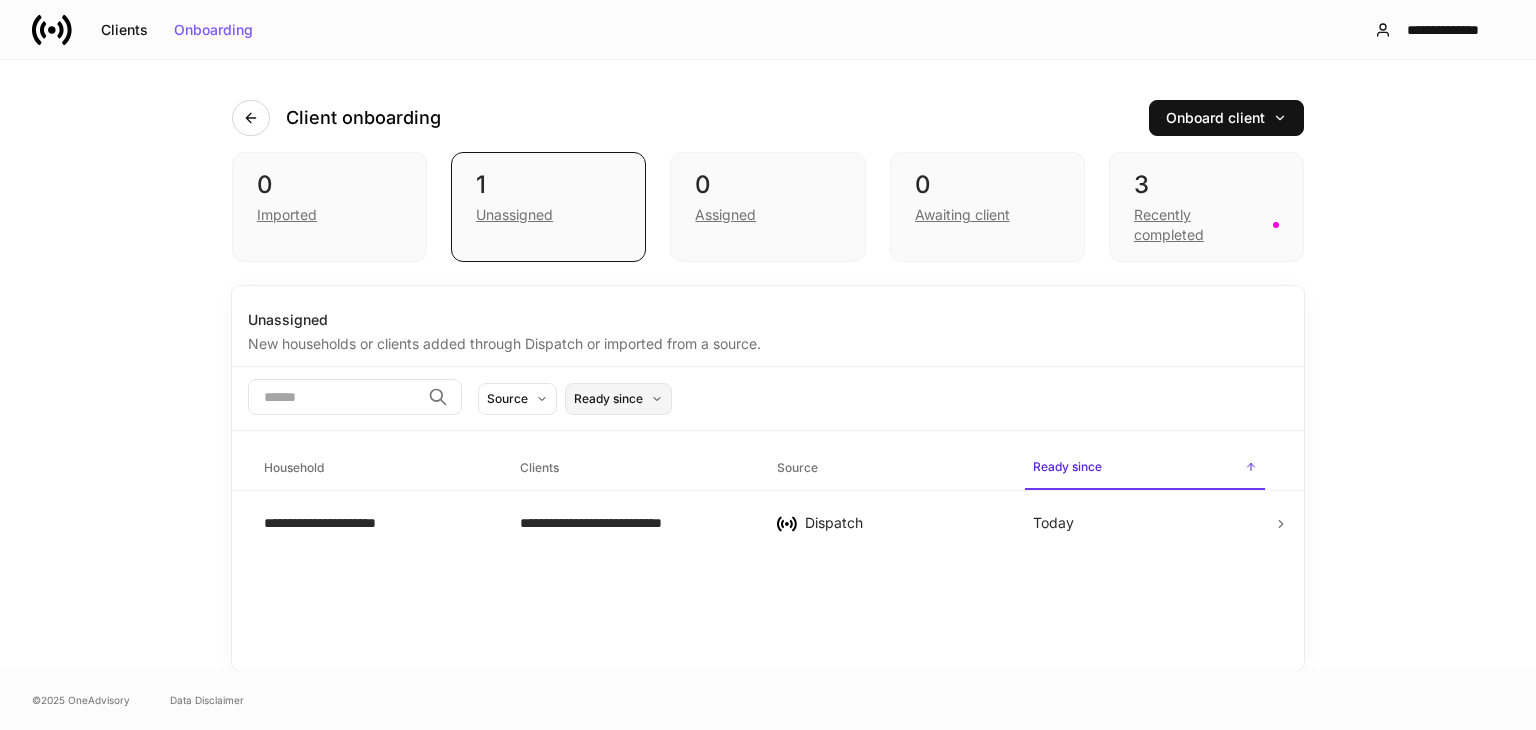 click on "Ready since" at bounding box center (608, 398) 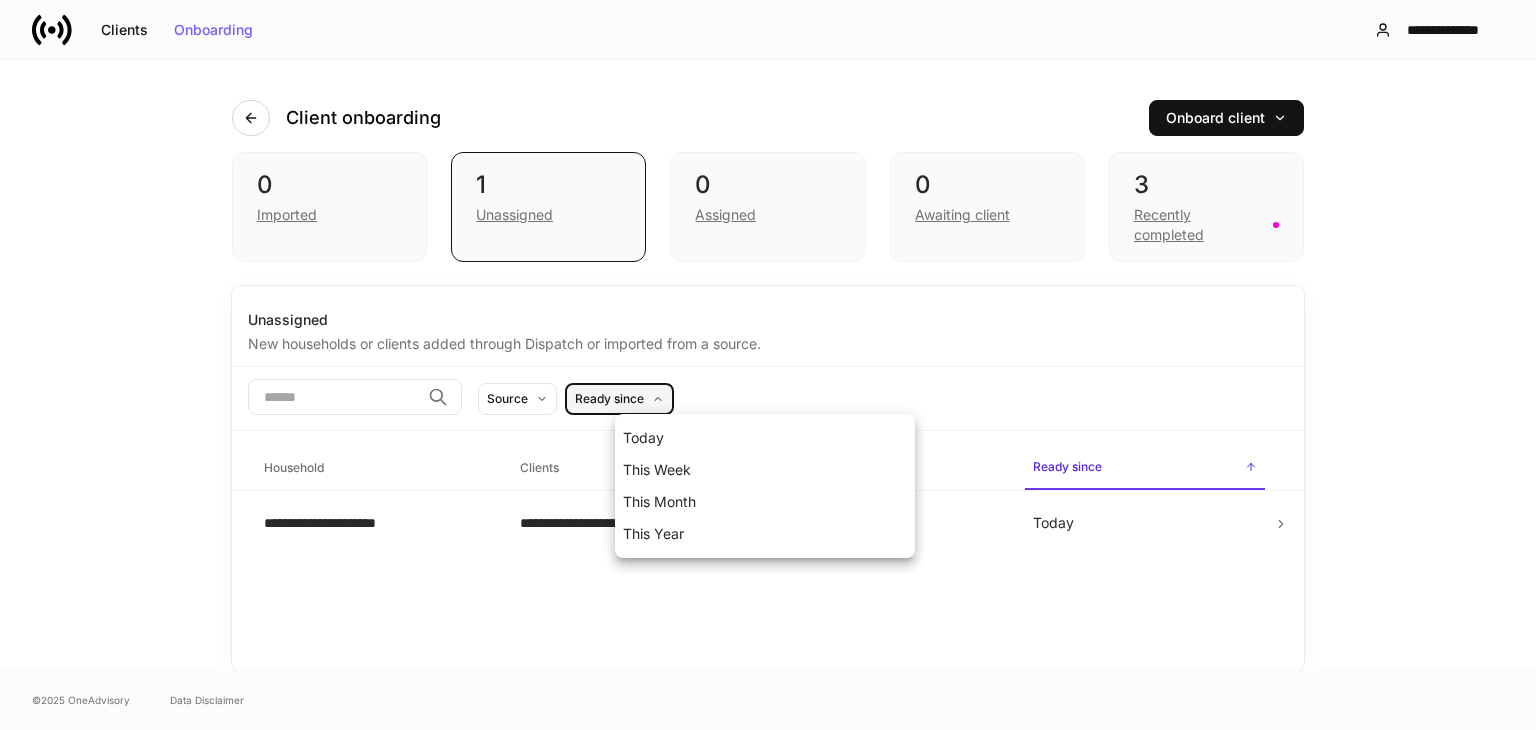 click at bounding box center (768, 365) 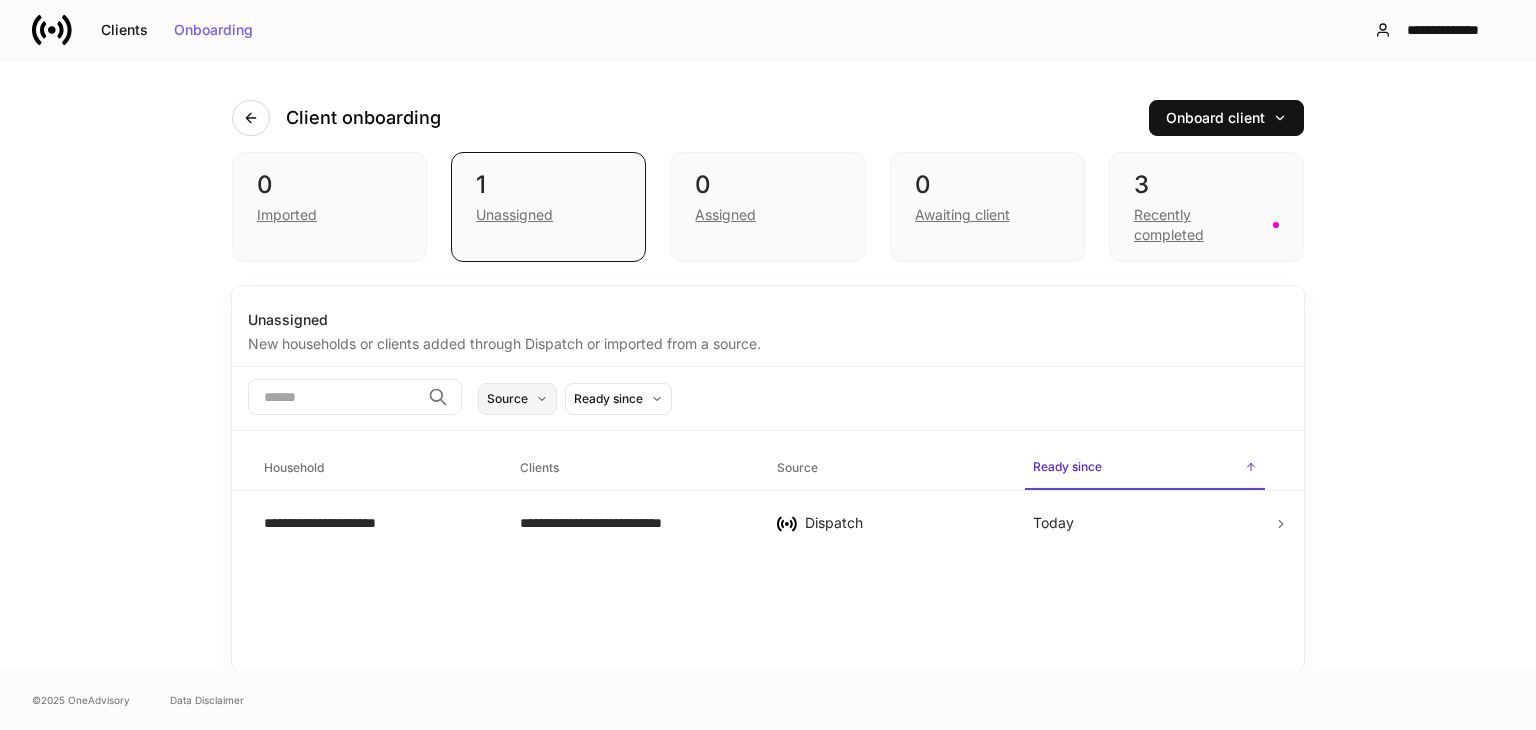 click on "Source" at bounding box center (517, 399) 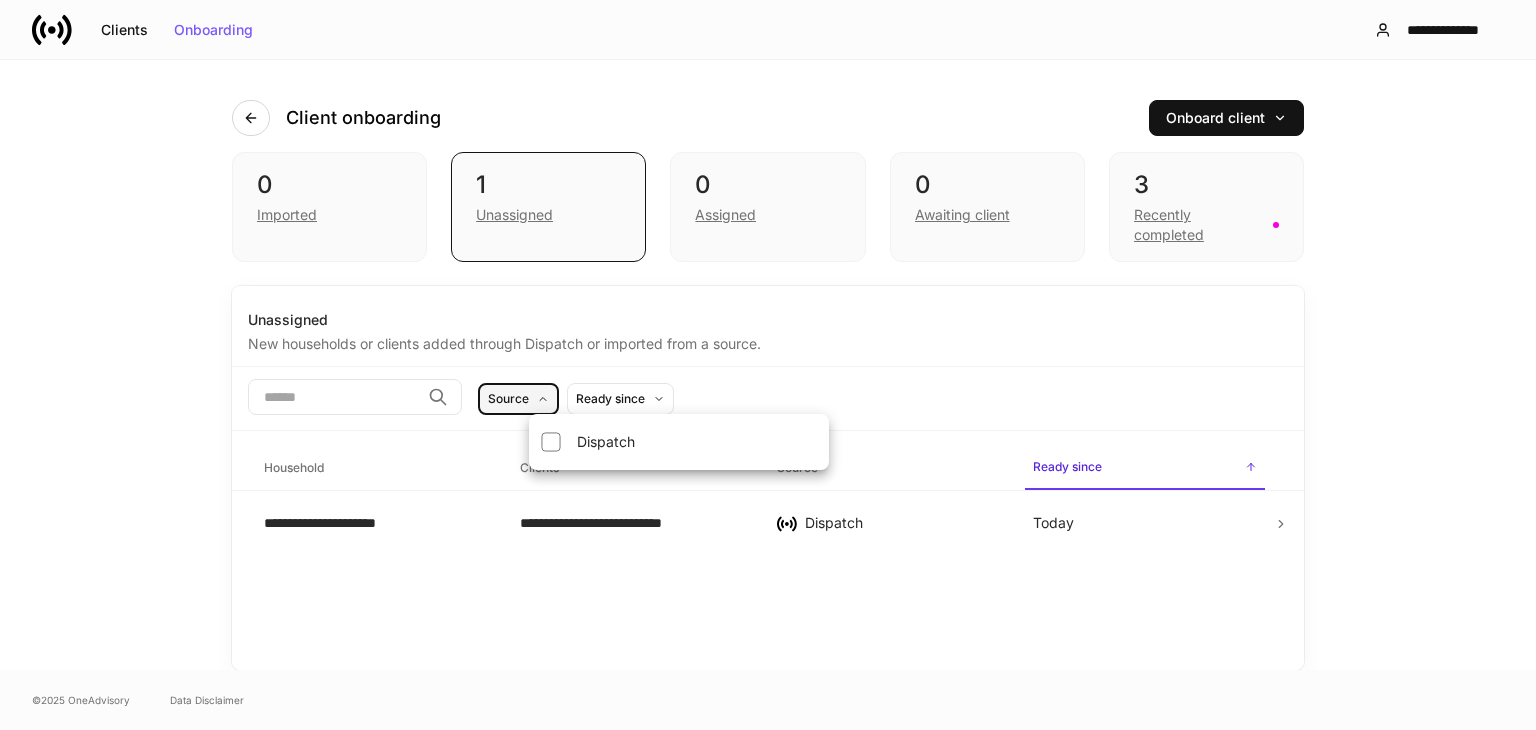 click at bounding box center (768, 365) 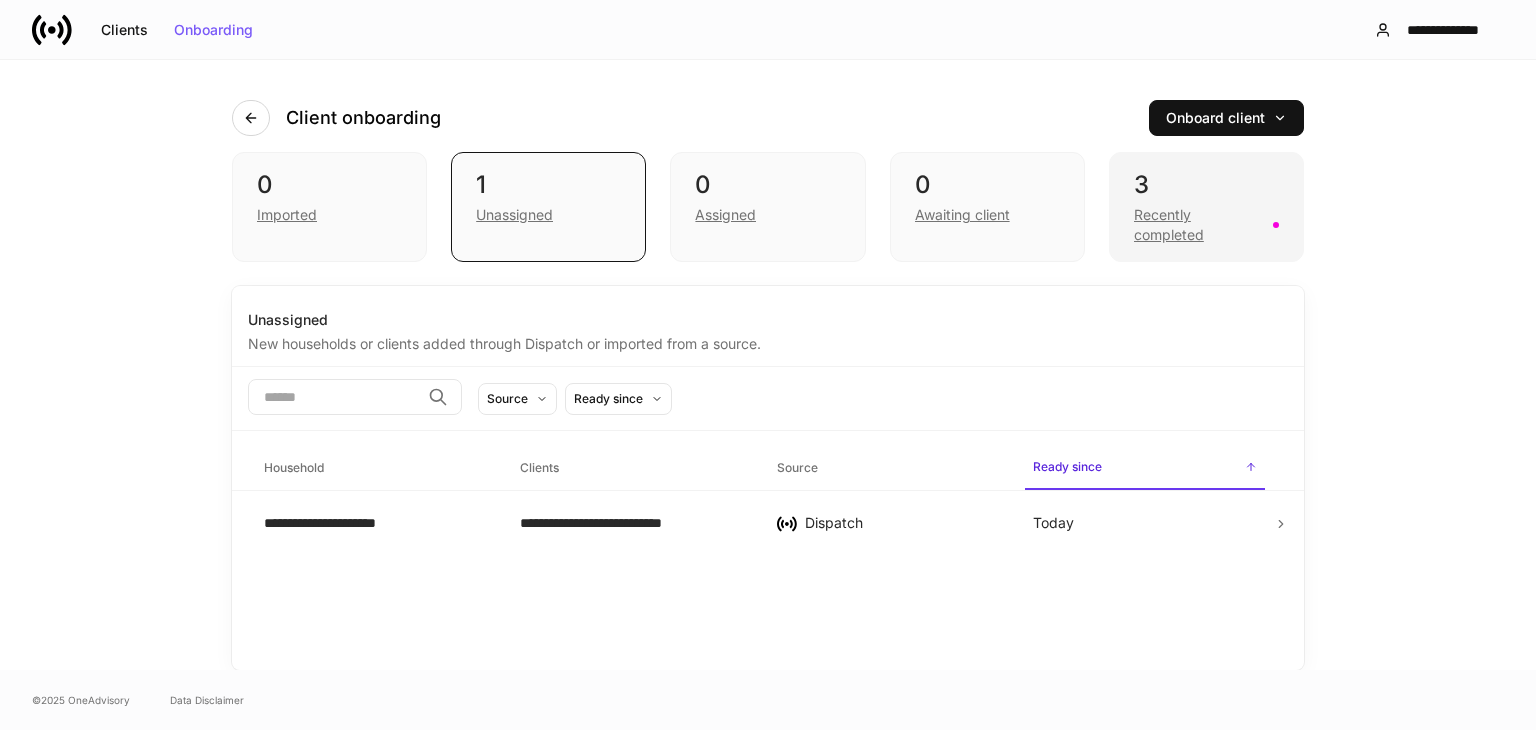 click on "3 Recently completed" at bounding box center (1206, 207) 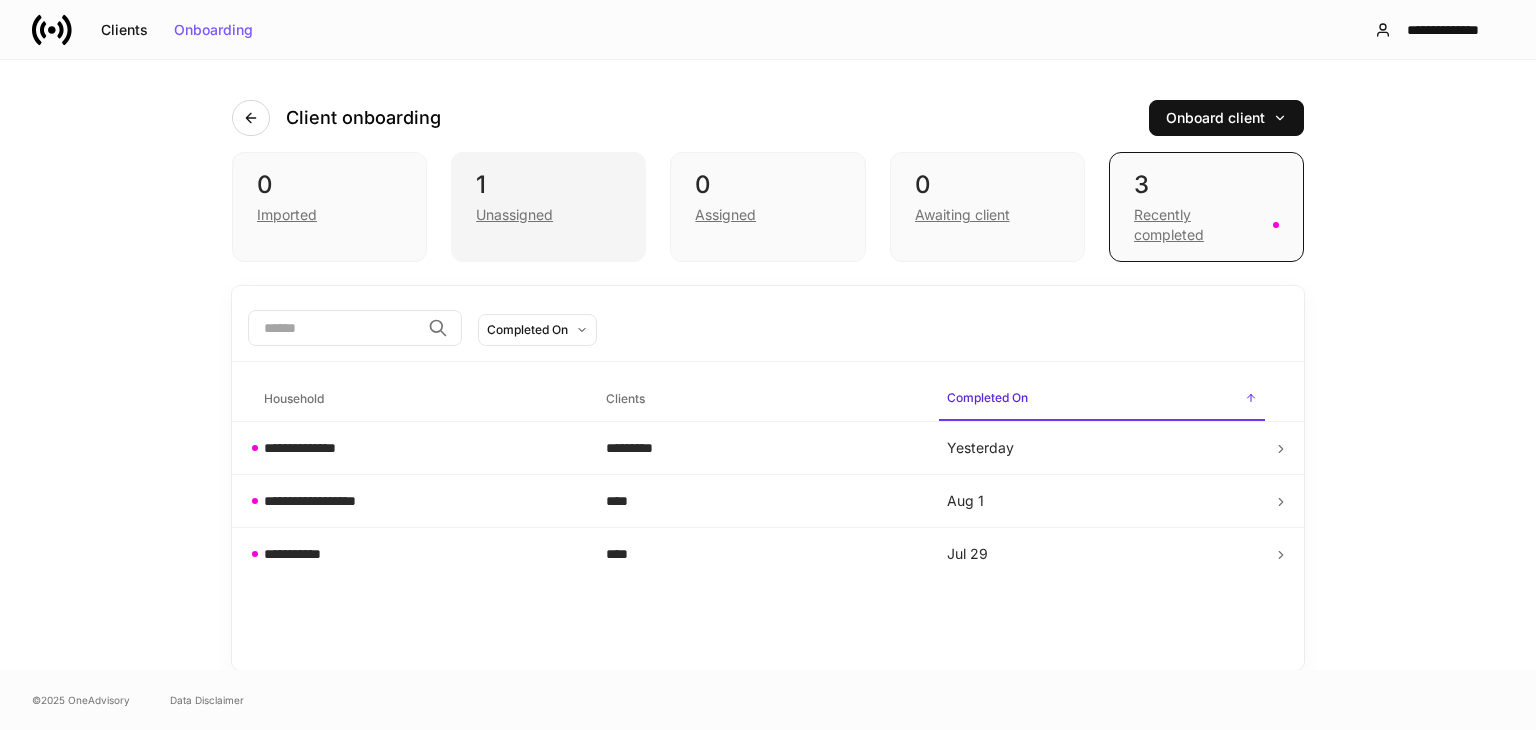 click on "Unassigned" at bounding box center [548, 213] 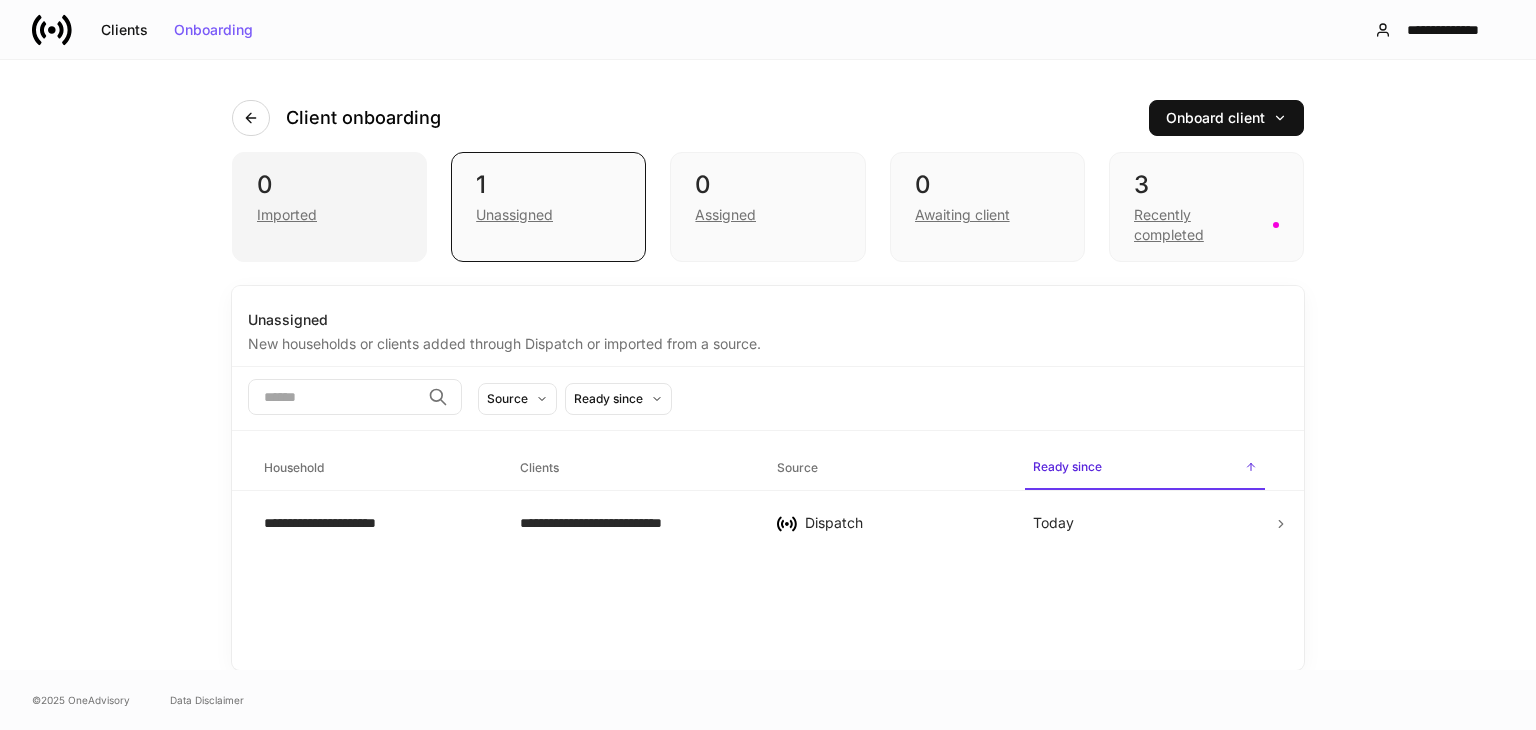 click on "Imported" at bounding box center [329, 213] 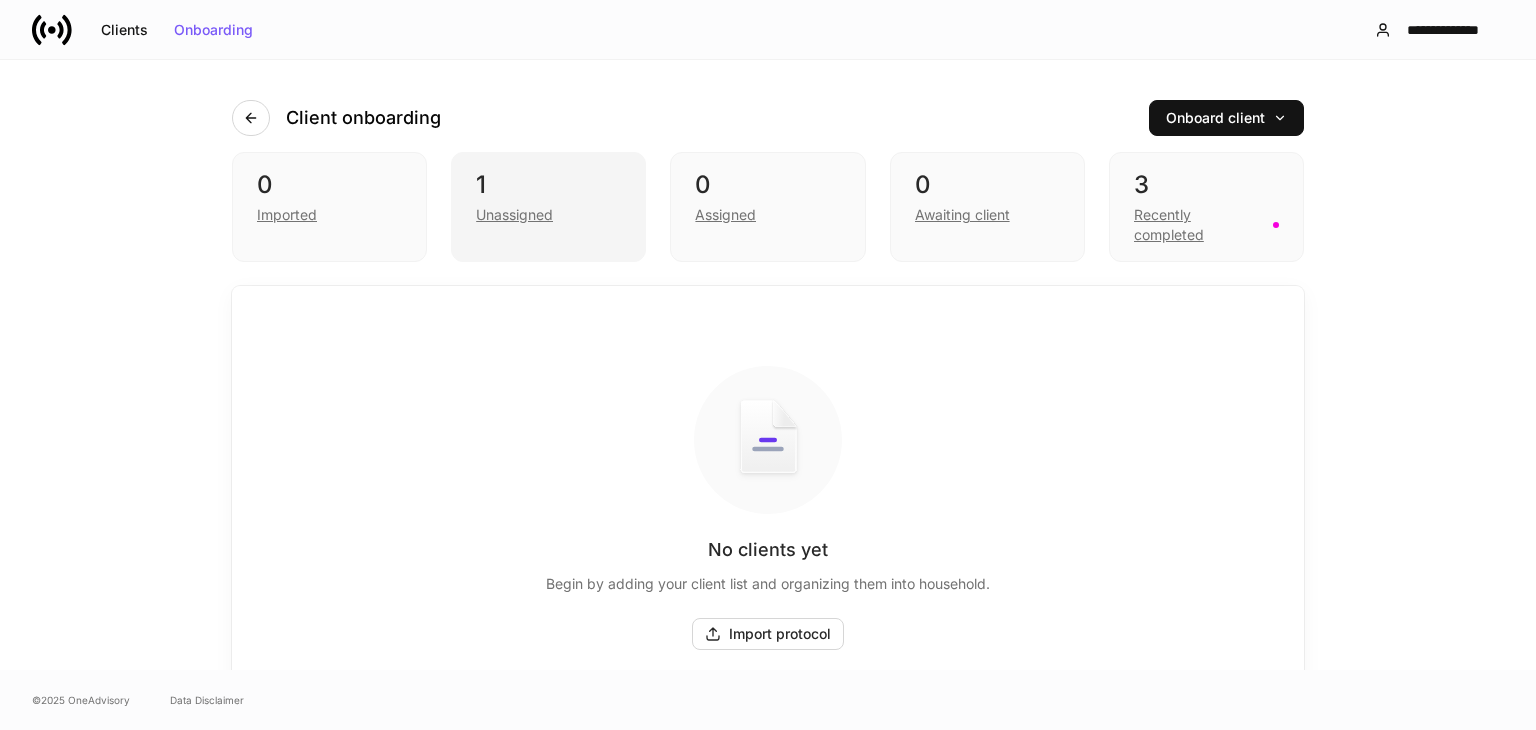 click on "1" at bounding box center (548, 185) 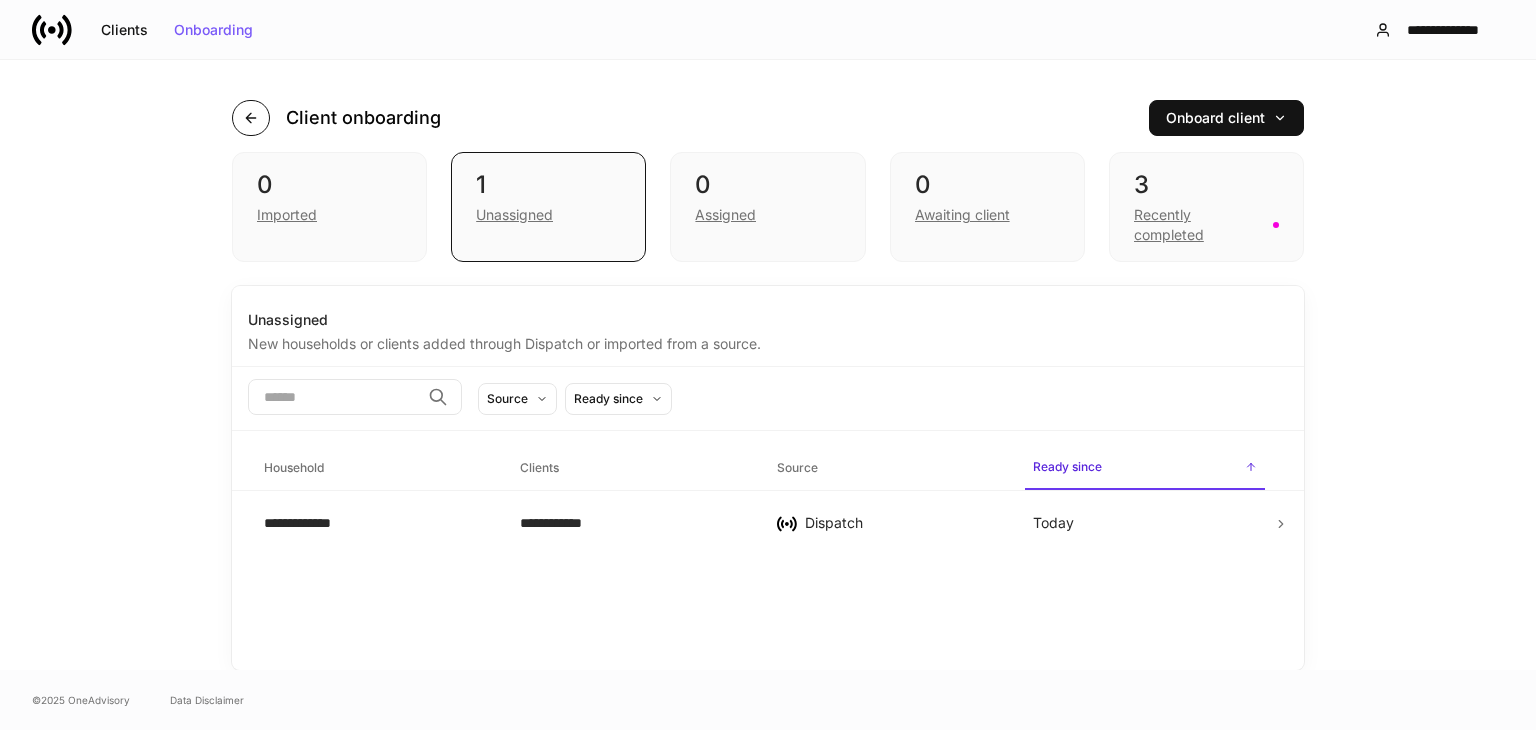 click at bounding box center (251, 118) 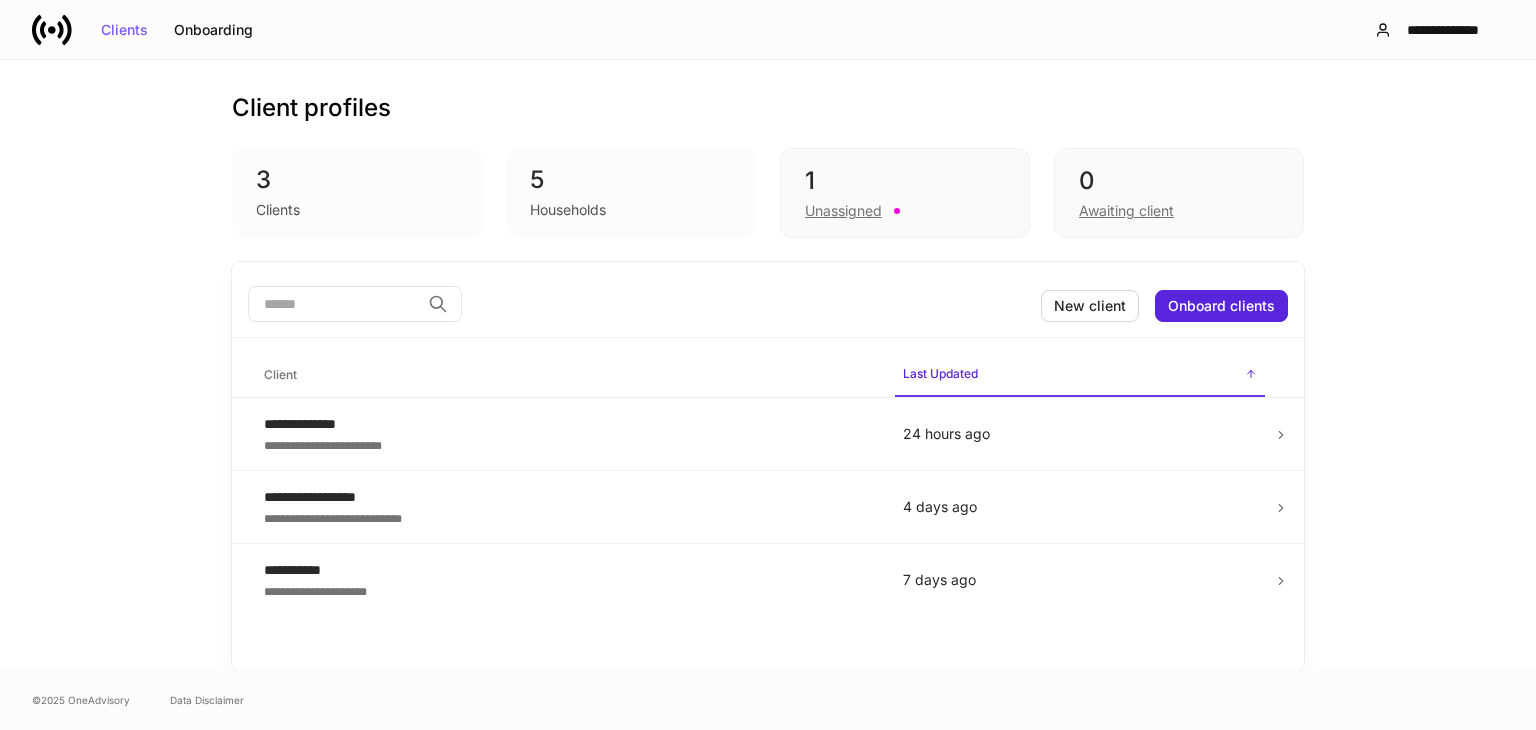 click on "5" at bounding box center [631, 180] 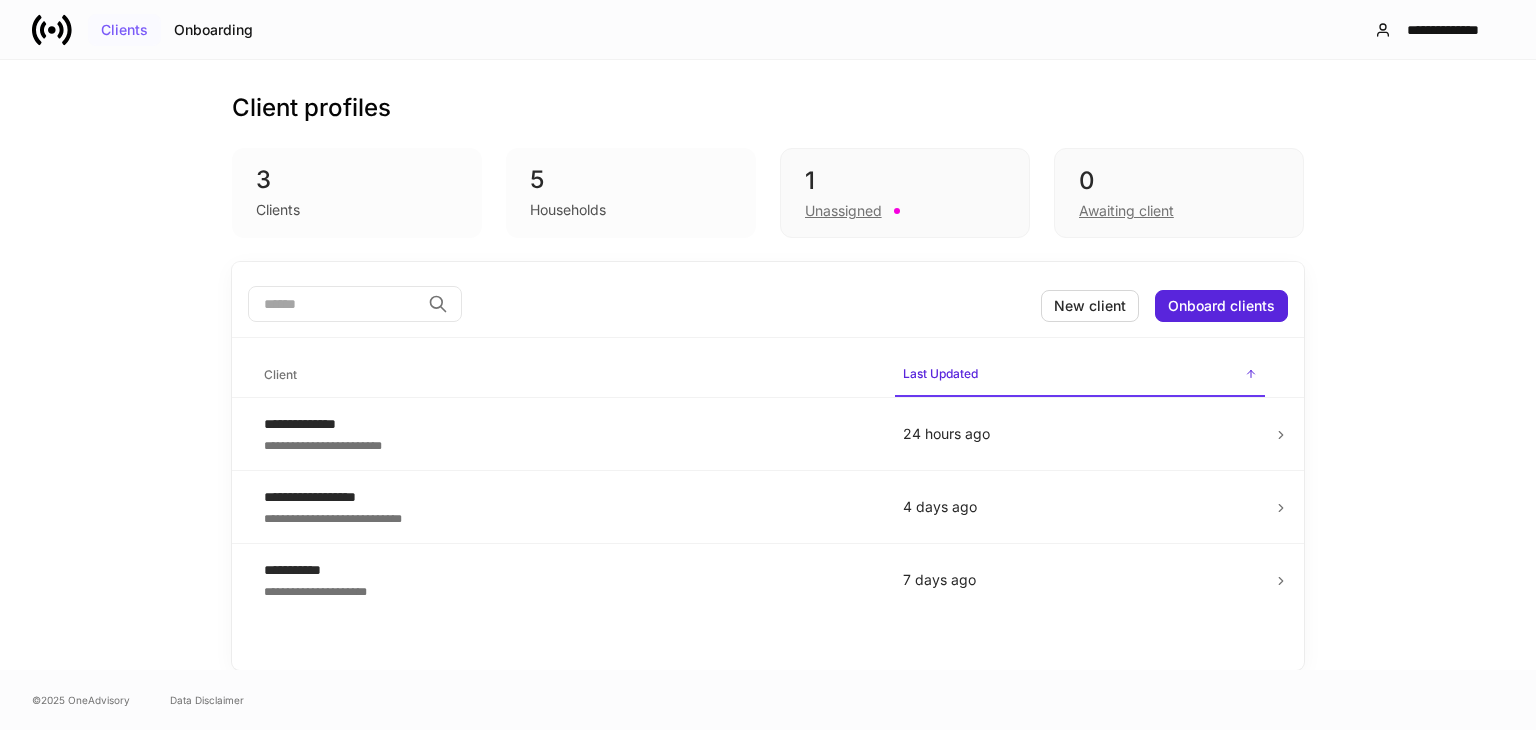 click on "Clients" at bounding box center (124, 30) 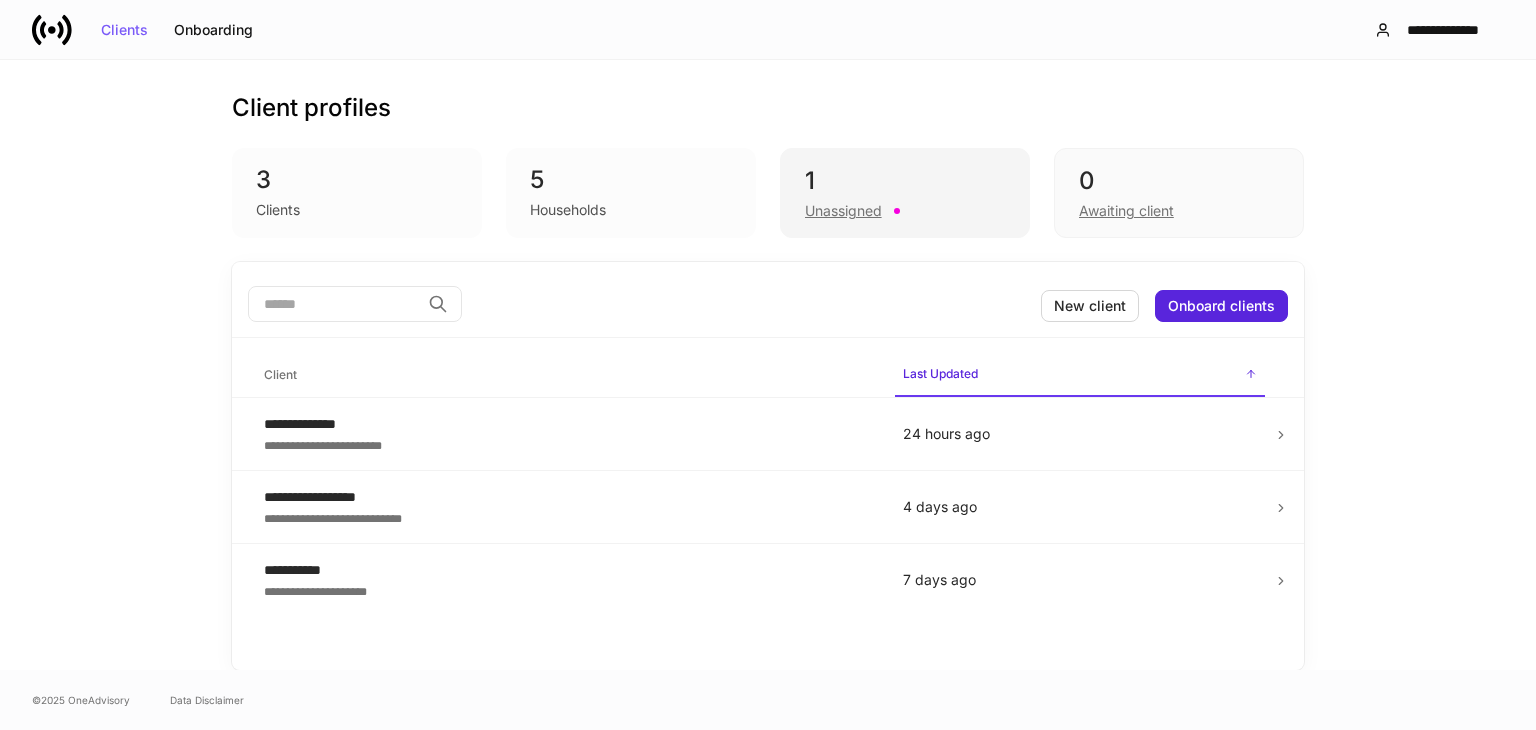 click on "1" at bounding box center (905, 181) 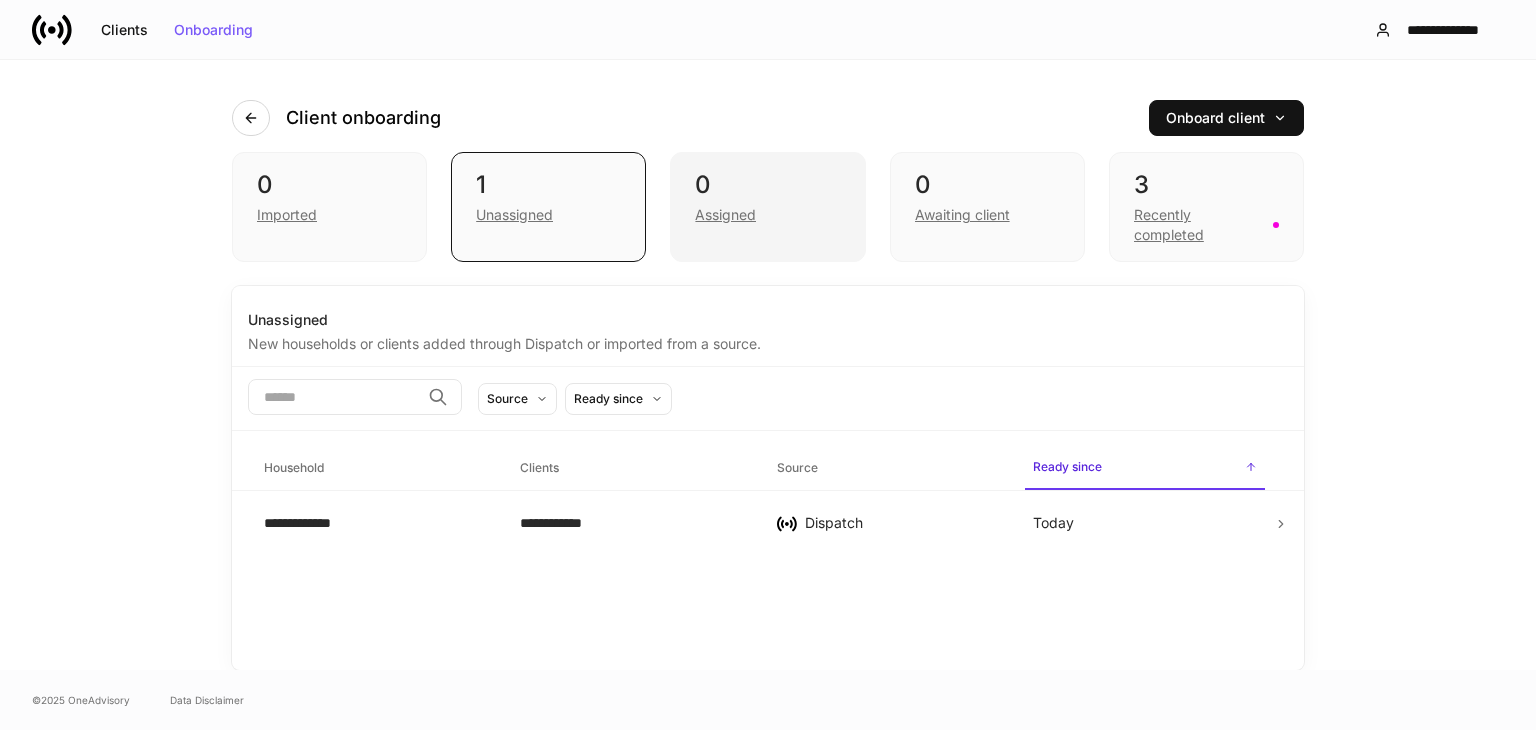 click on "0" at bounding box center [767, 185] 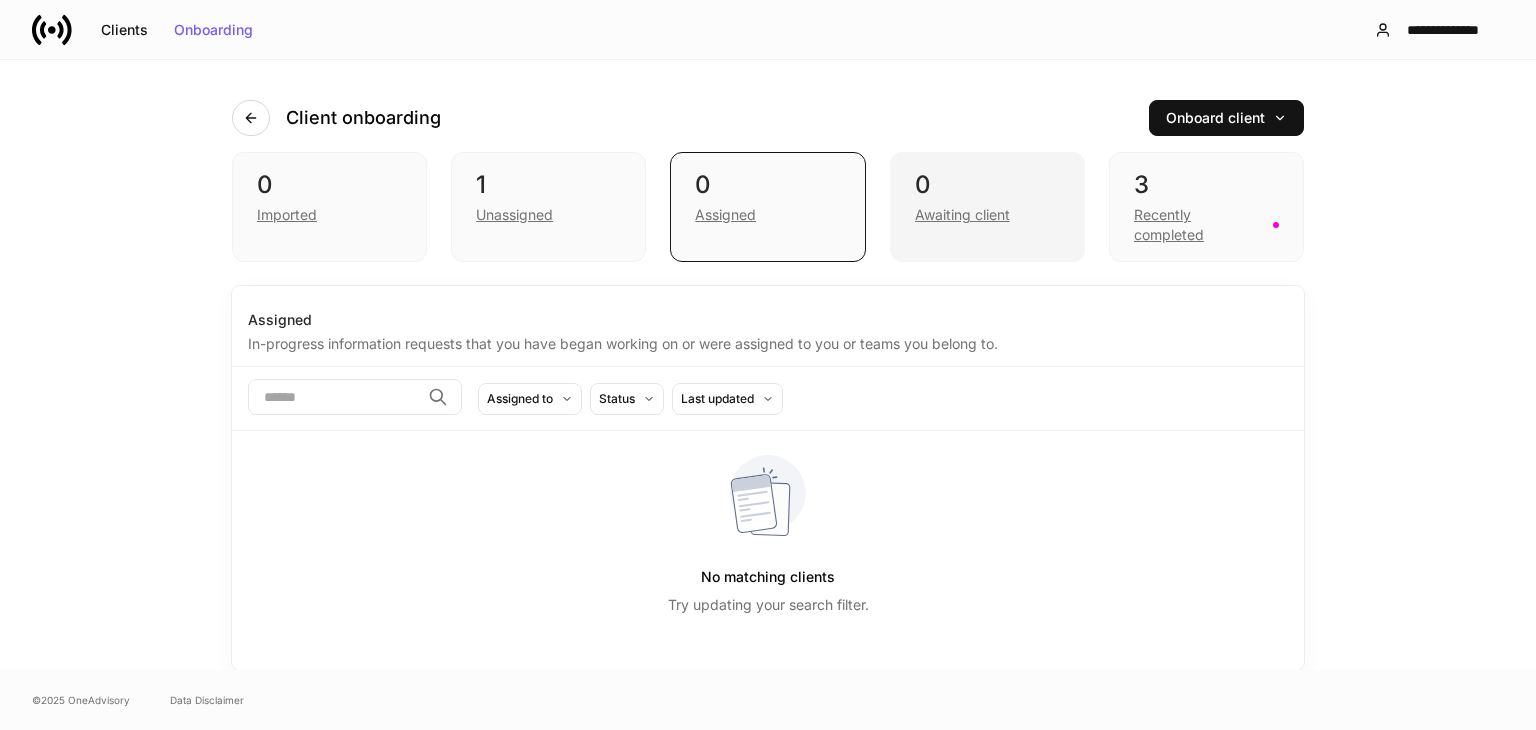 click on "0" at bounding box center [987, 185] 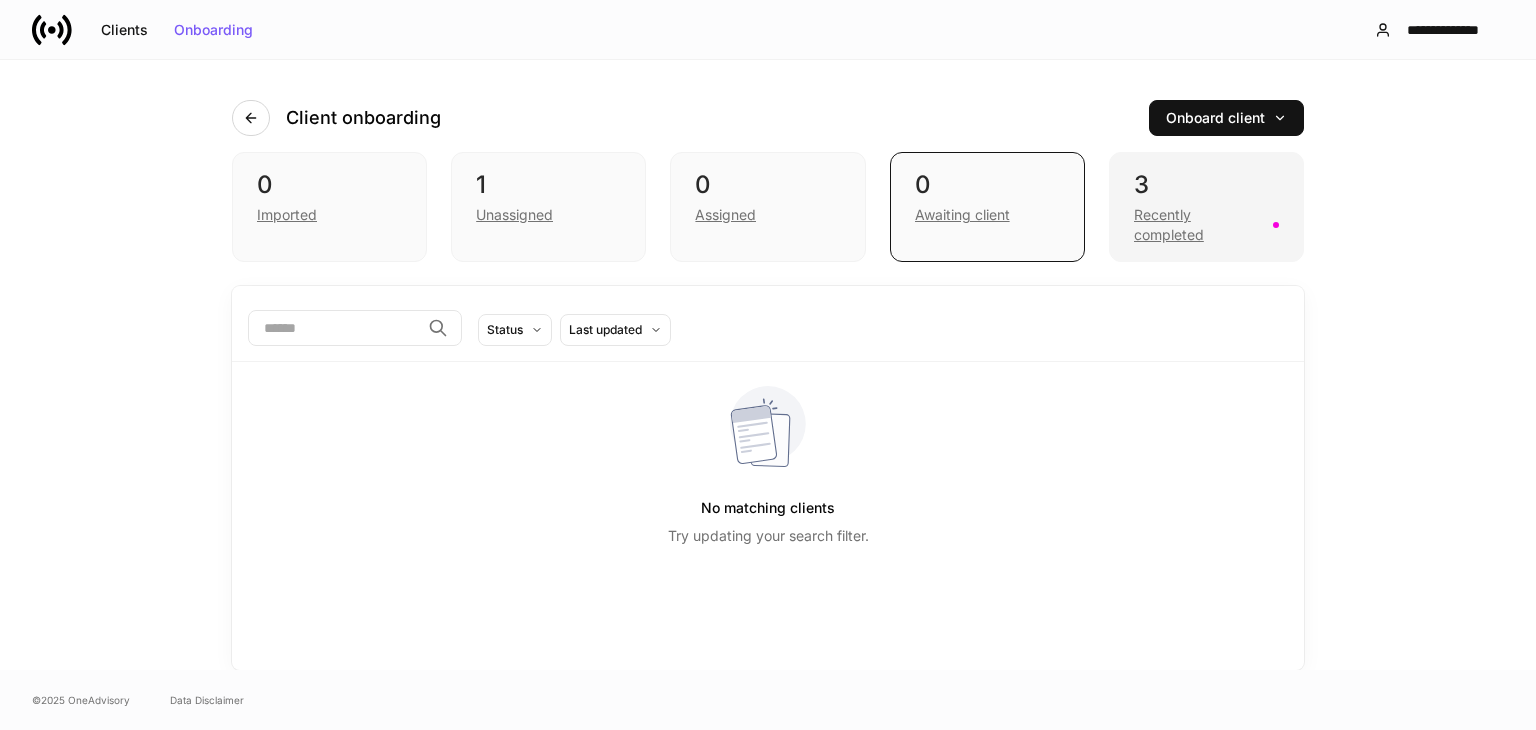 click on "3" at bounding box center (1206, 185) 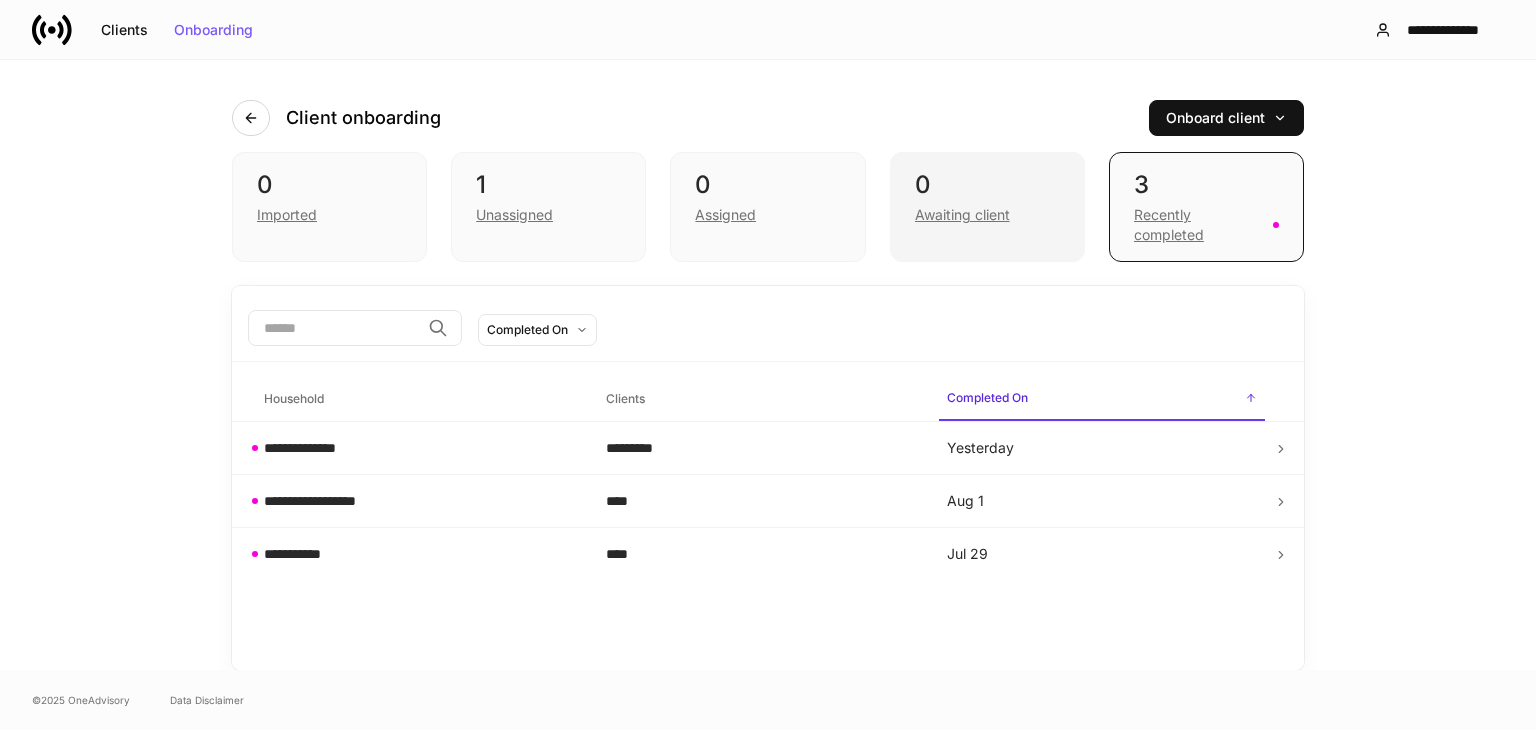 click on "0" at bounding box center [987, 185] 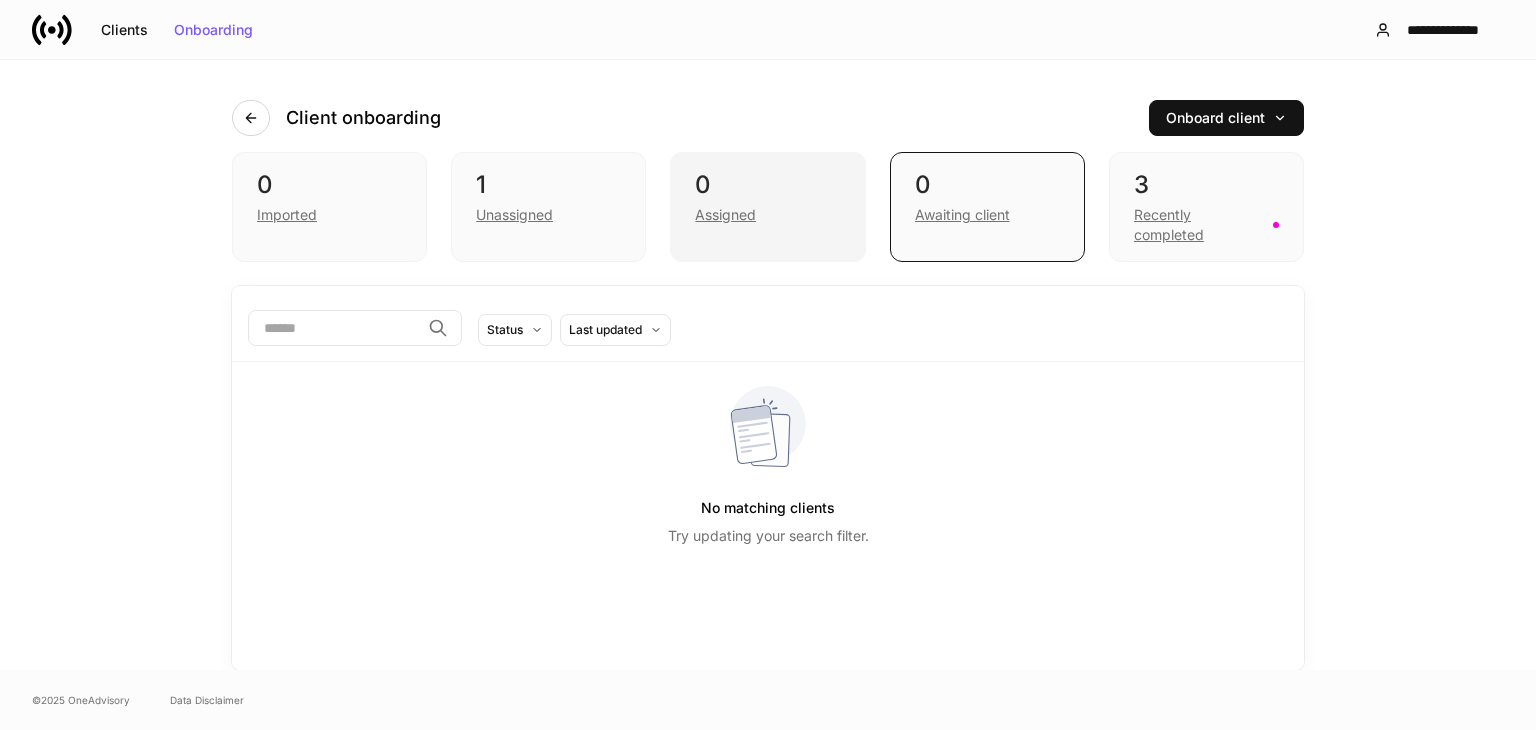 click on "0" at bounding box center (767, 185) 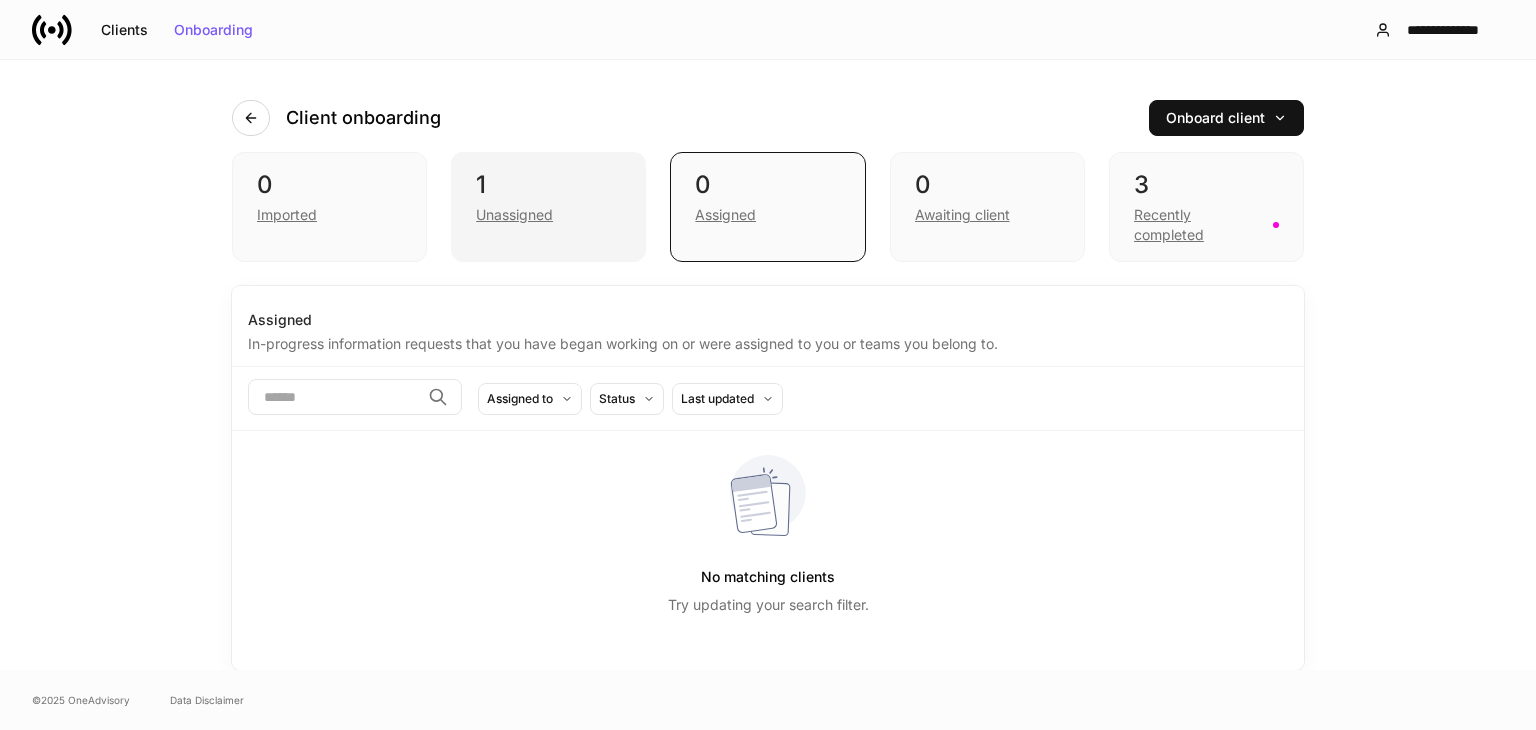 click on "1" at bounding box center (548, 185) 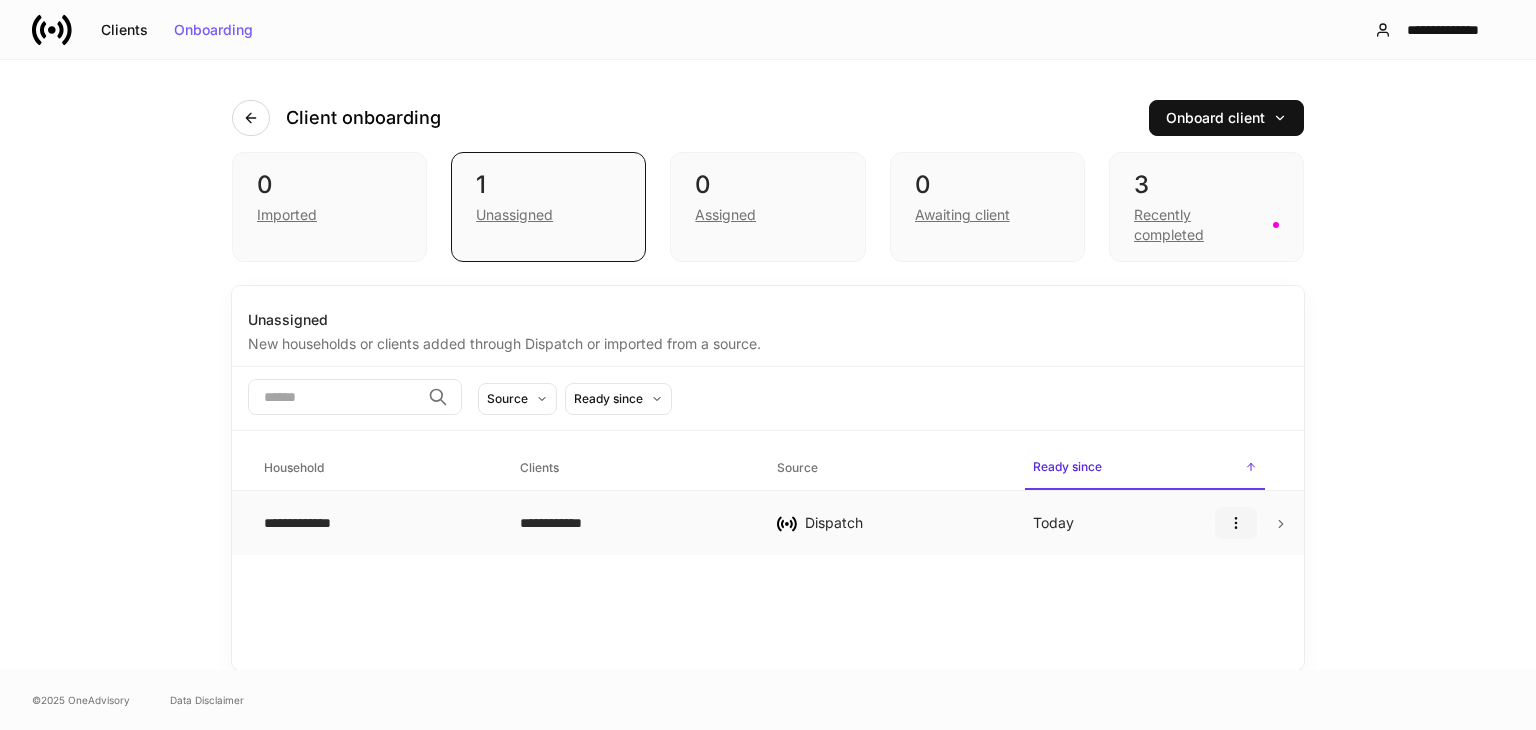 click 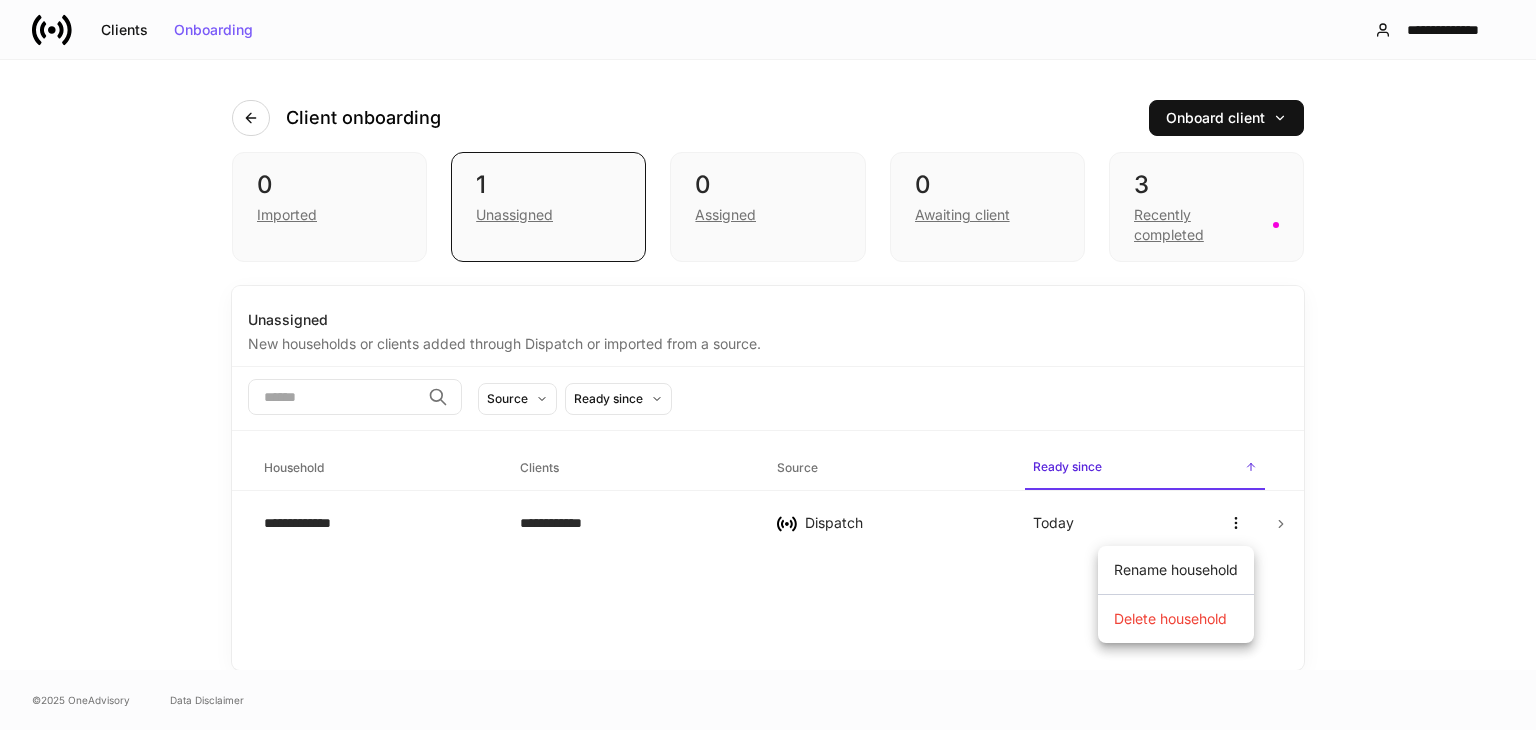 click at bounding box center (768, 365) 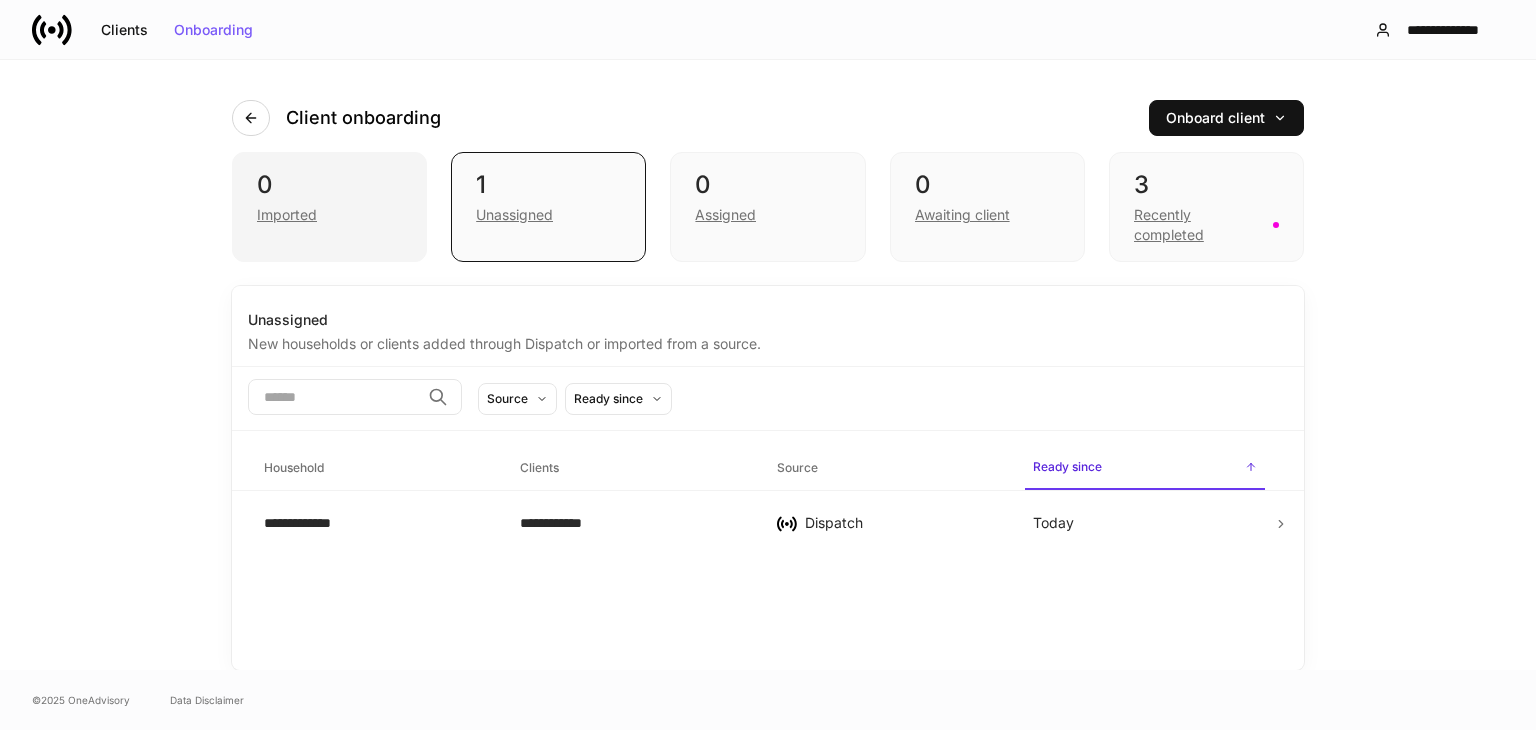 click on "Imported" at bounding box center [329, 213] 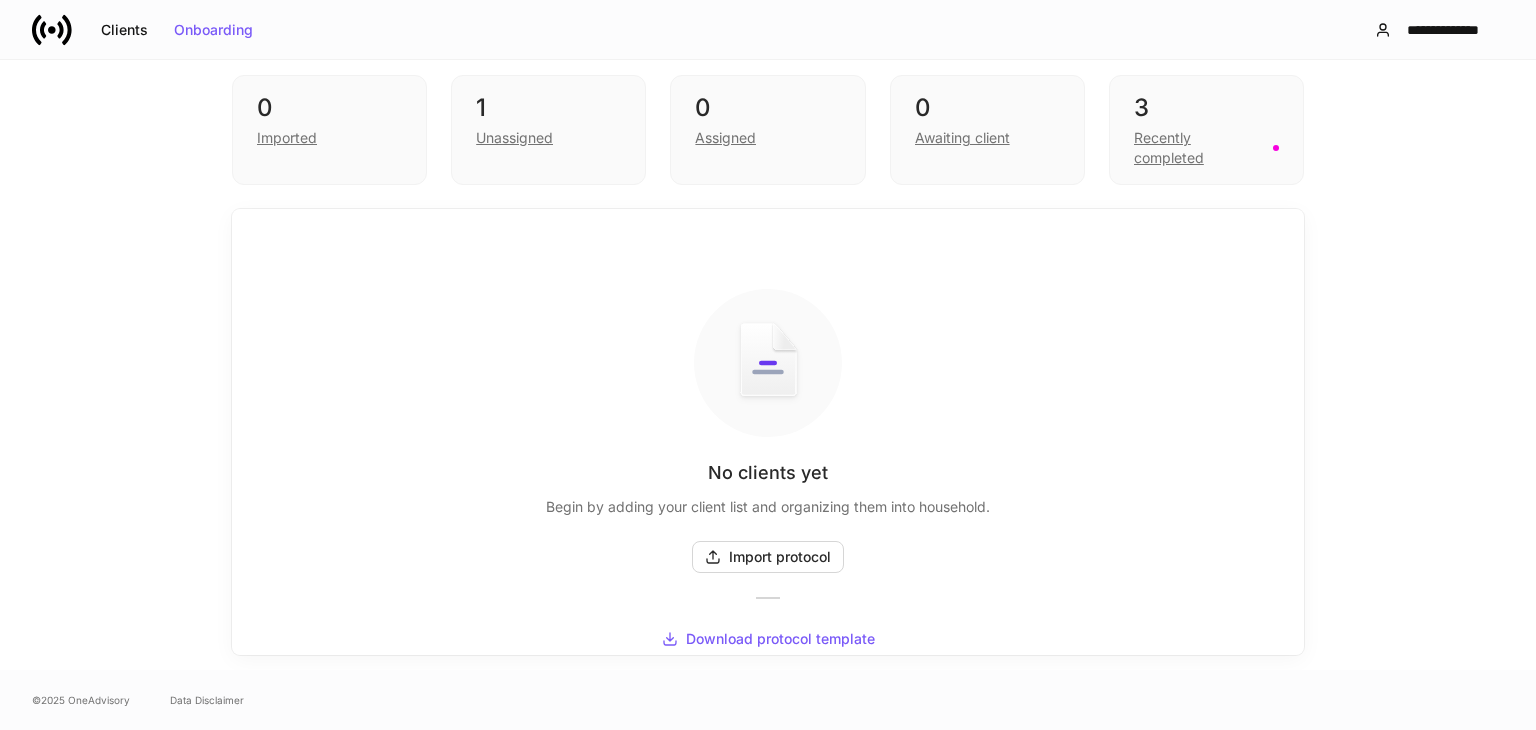 scroll, scrollTop: 0, scrollLeft: 0, axis: both 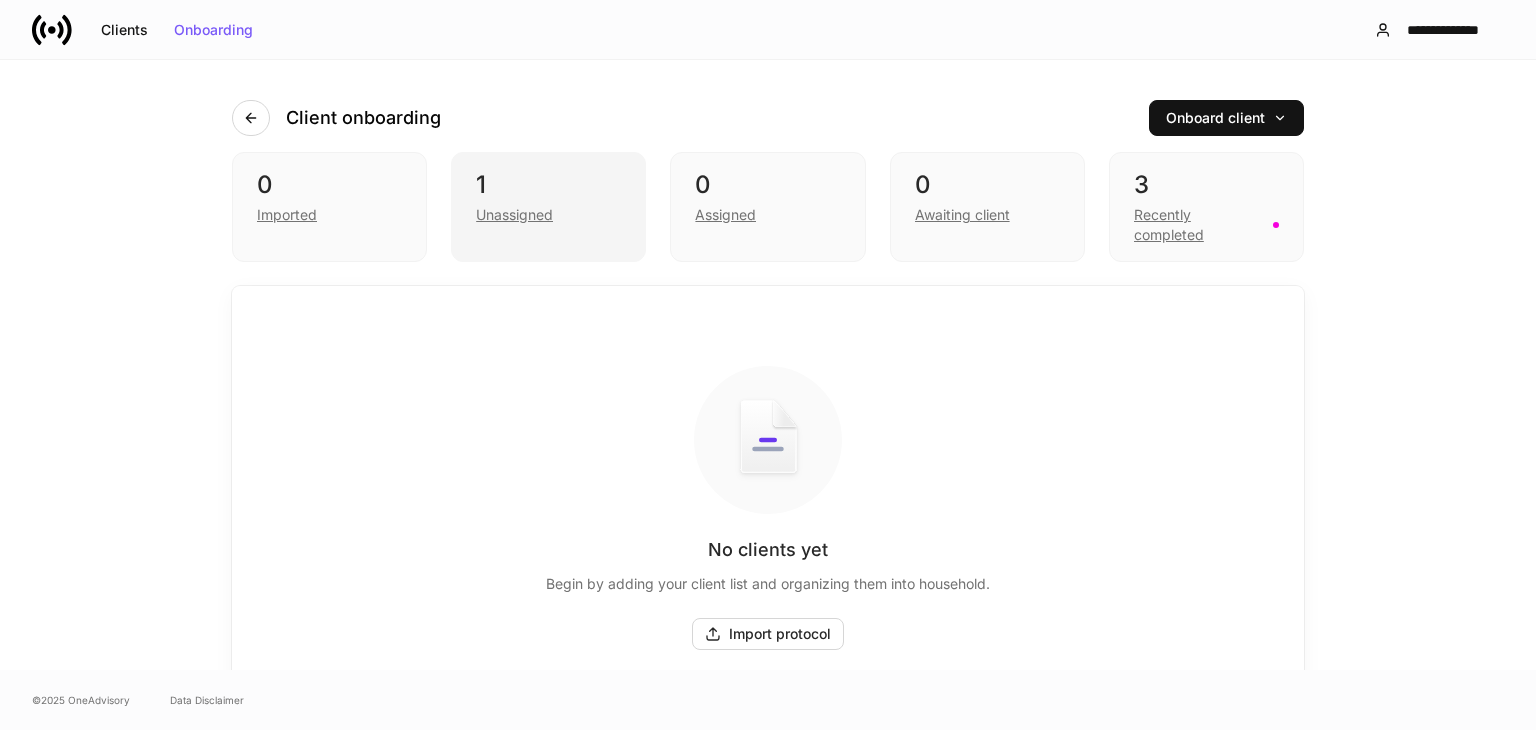 click on "1 Unassigned" at bounding box center (548, 207) 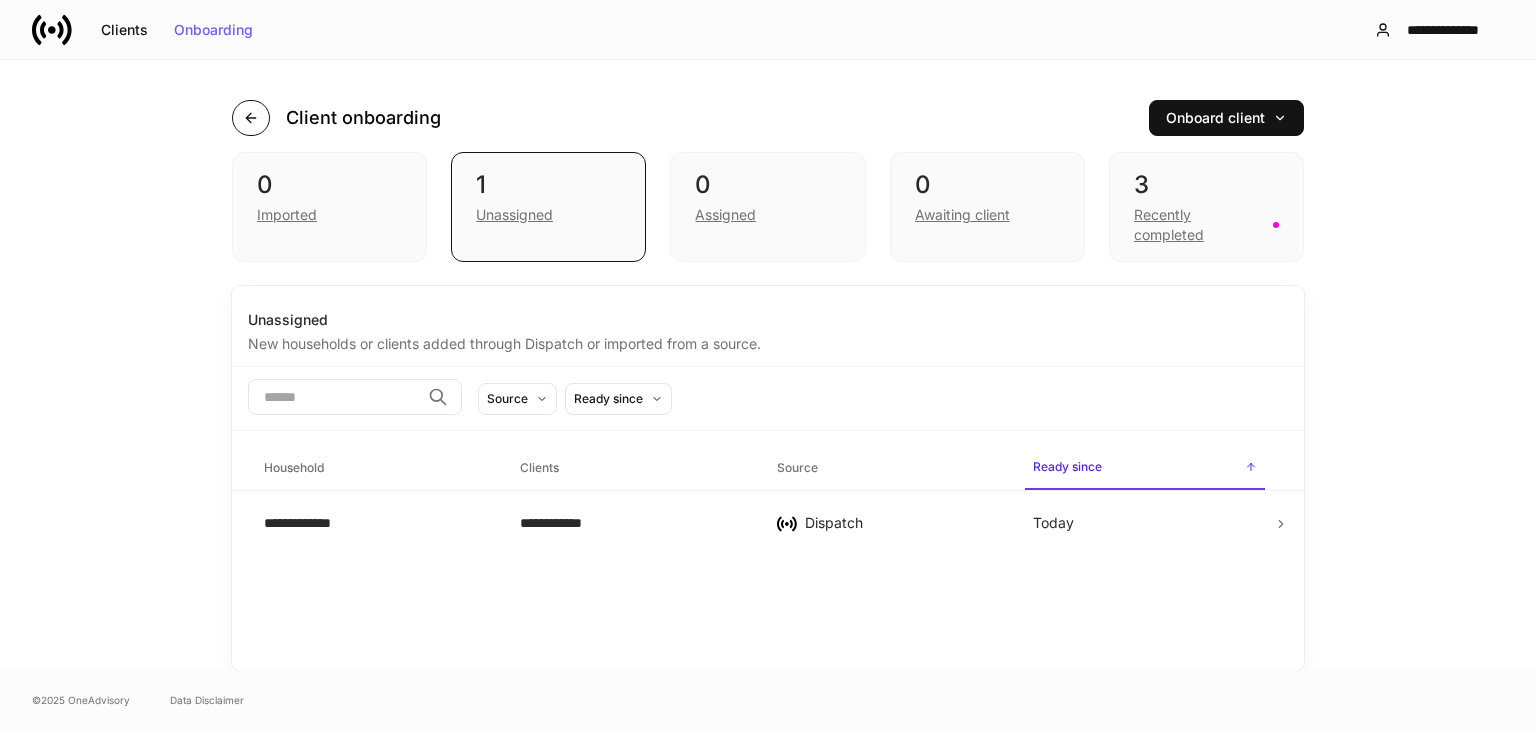 click 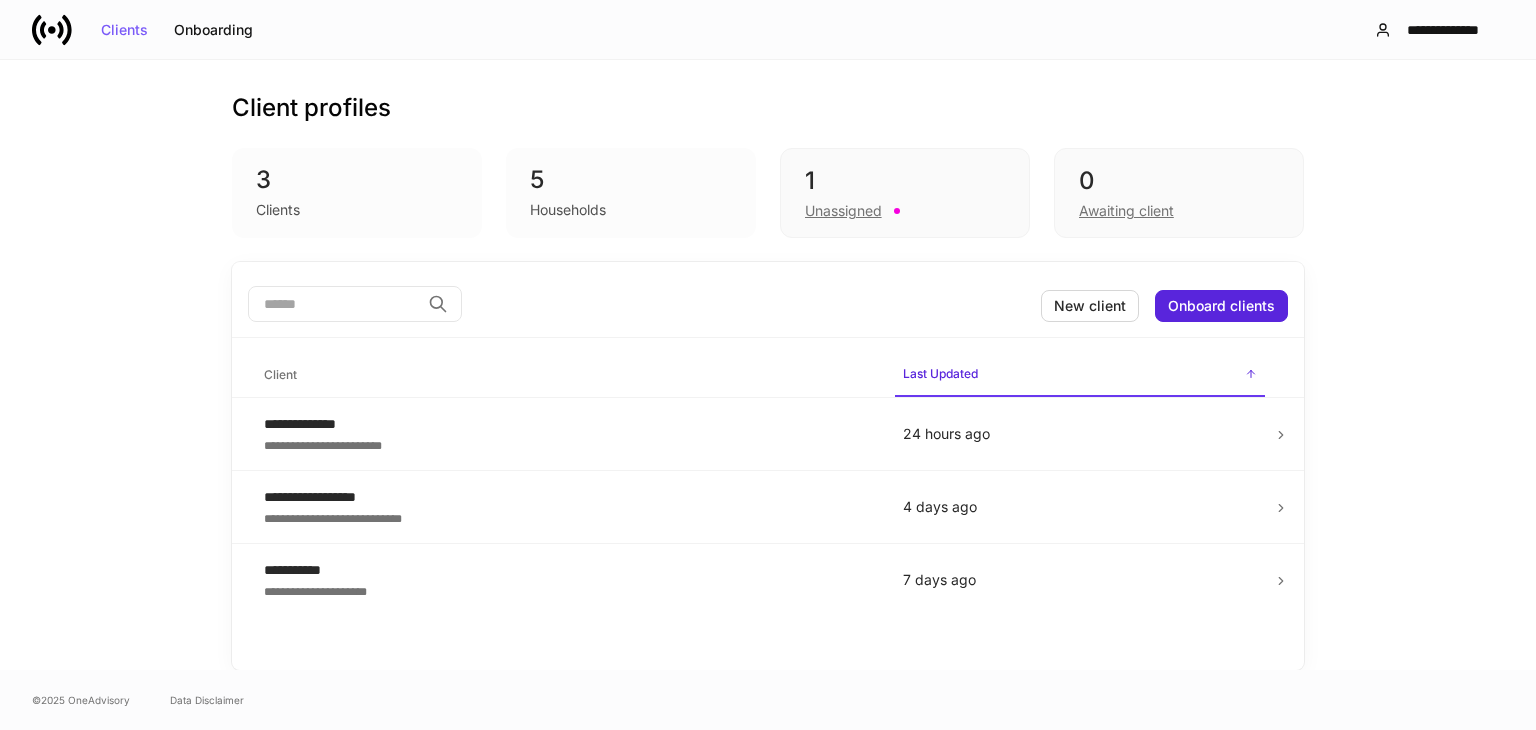click on "Households" at bounding box center [631, 208] 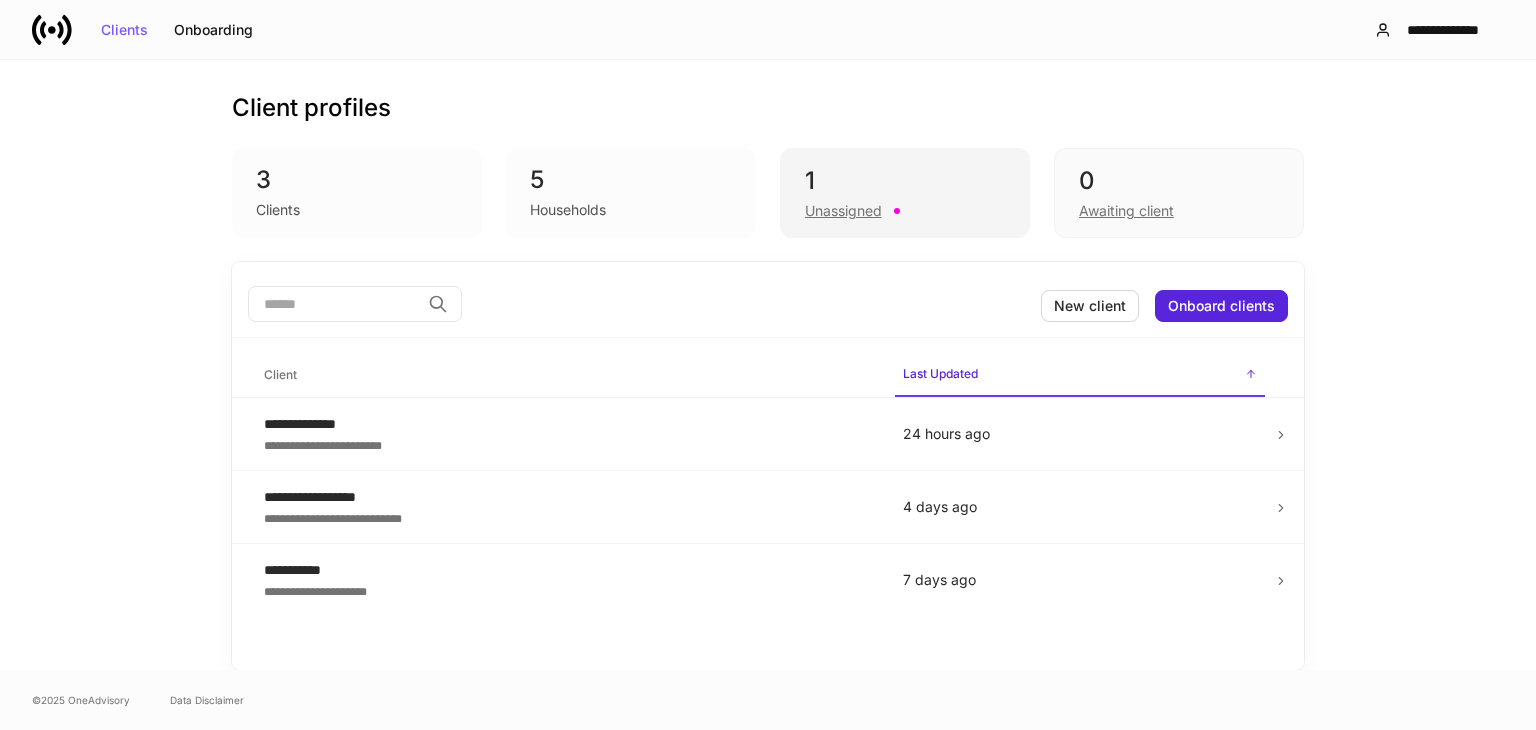 click on "1" at bounding box center (905, 181) 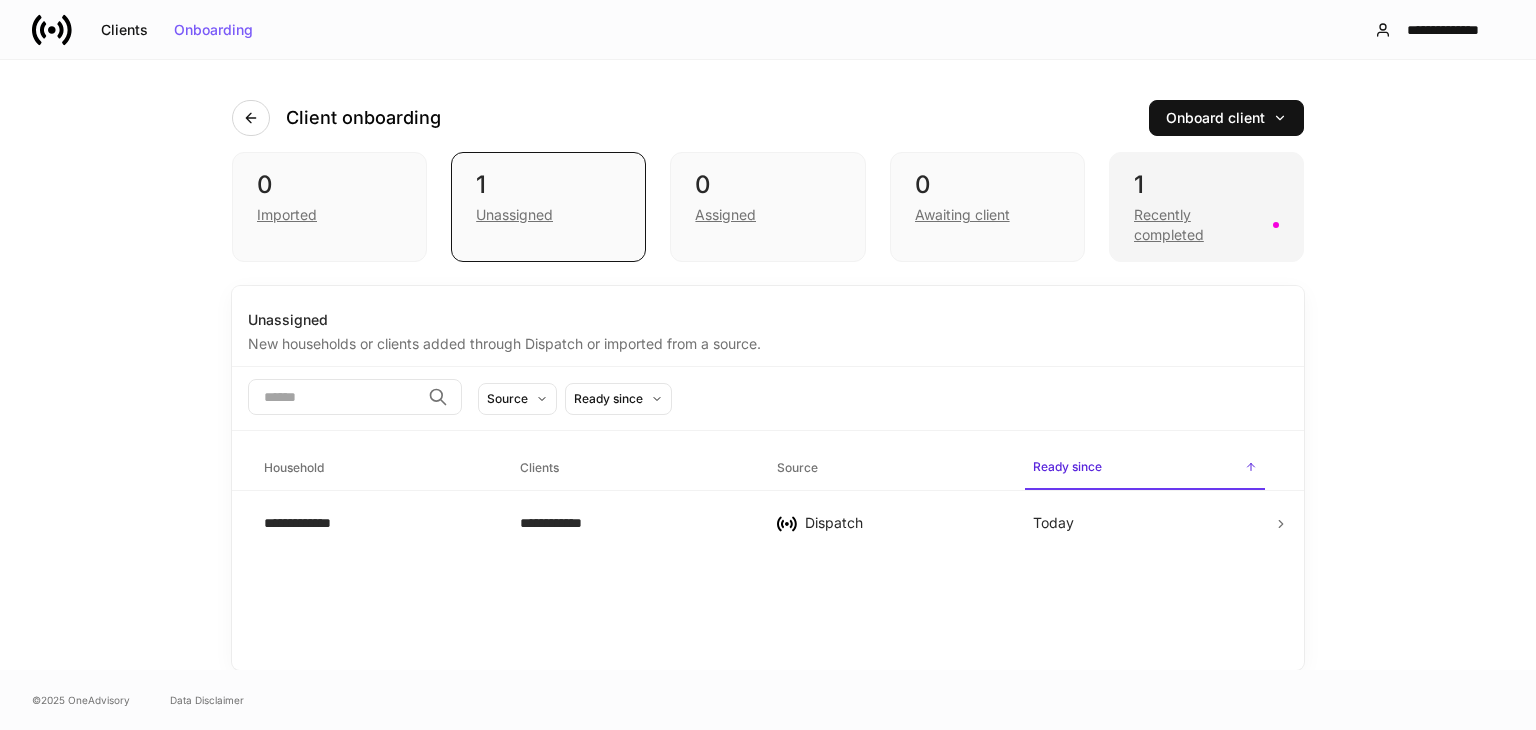 click on "Recently completed" at bounding box center (1197, 225) 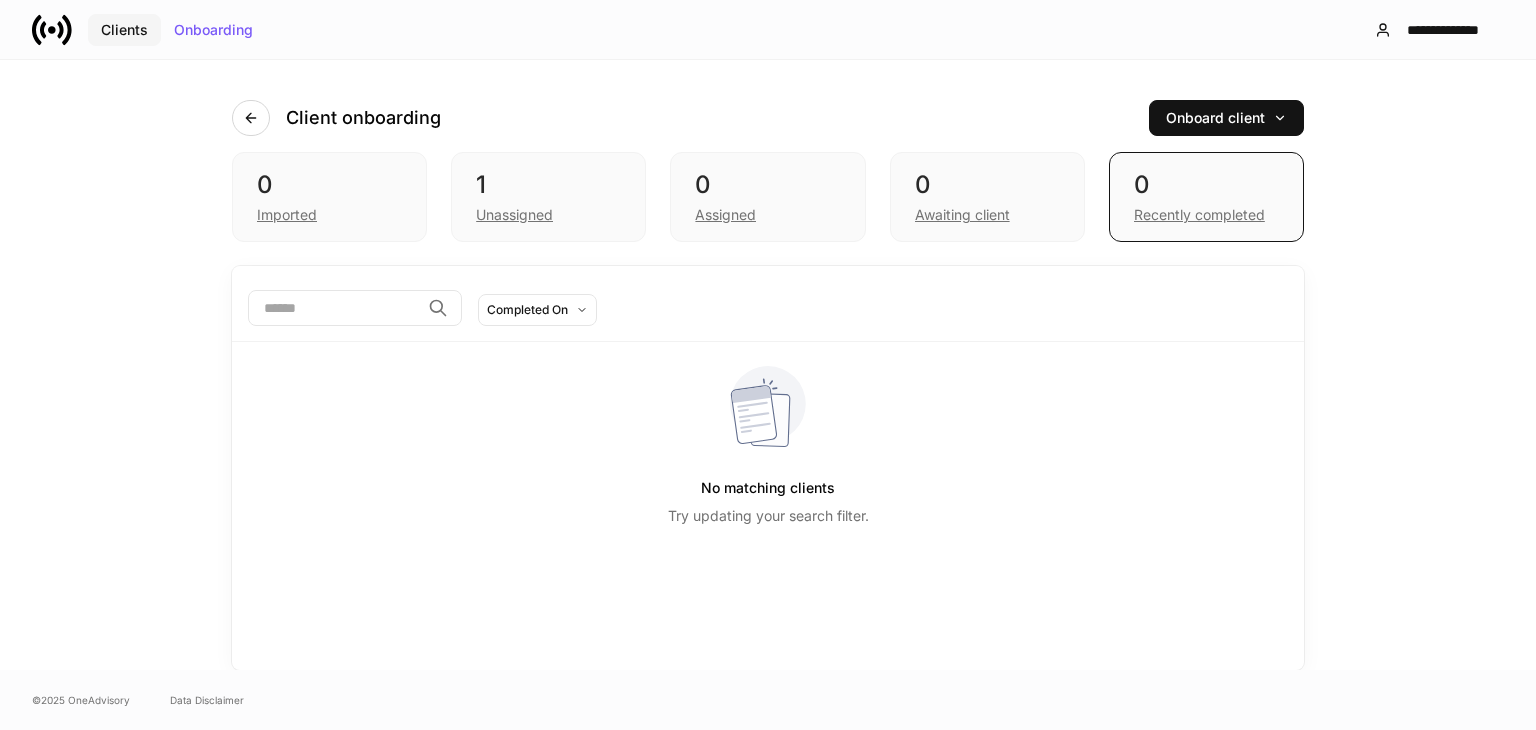 click on "Clients" at bounding box center (124, 30) 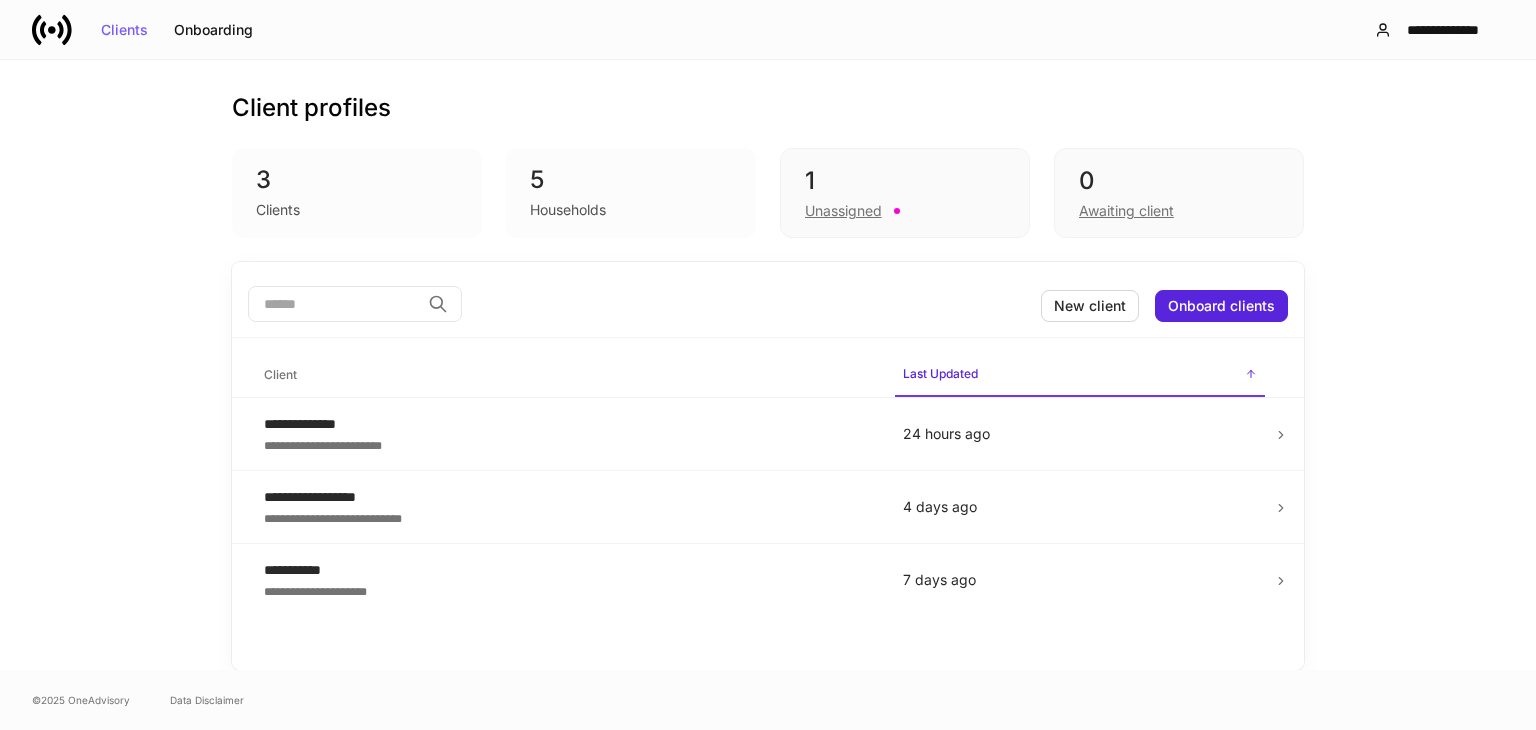scroll, scrollTop: 0, scrollLeft: 0, axis: both 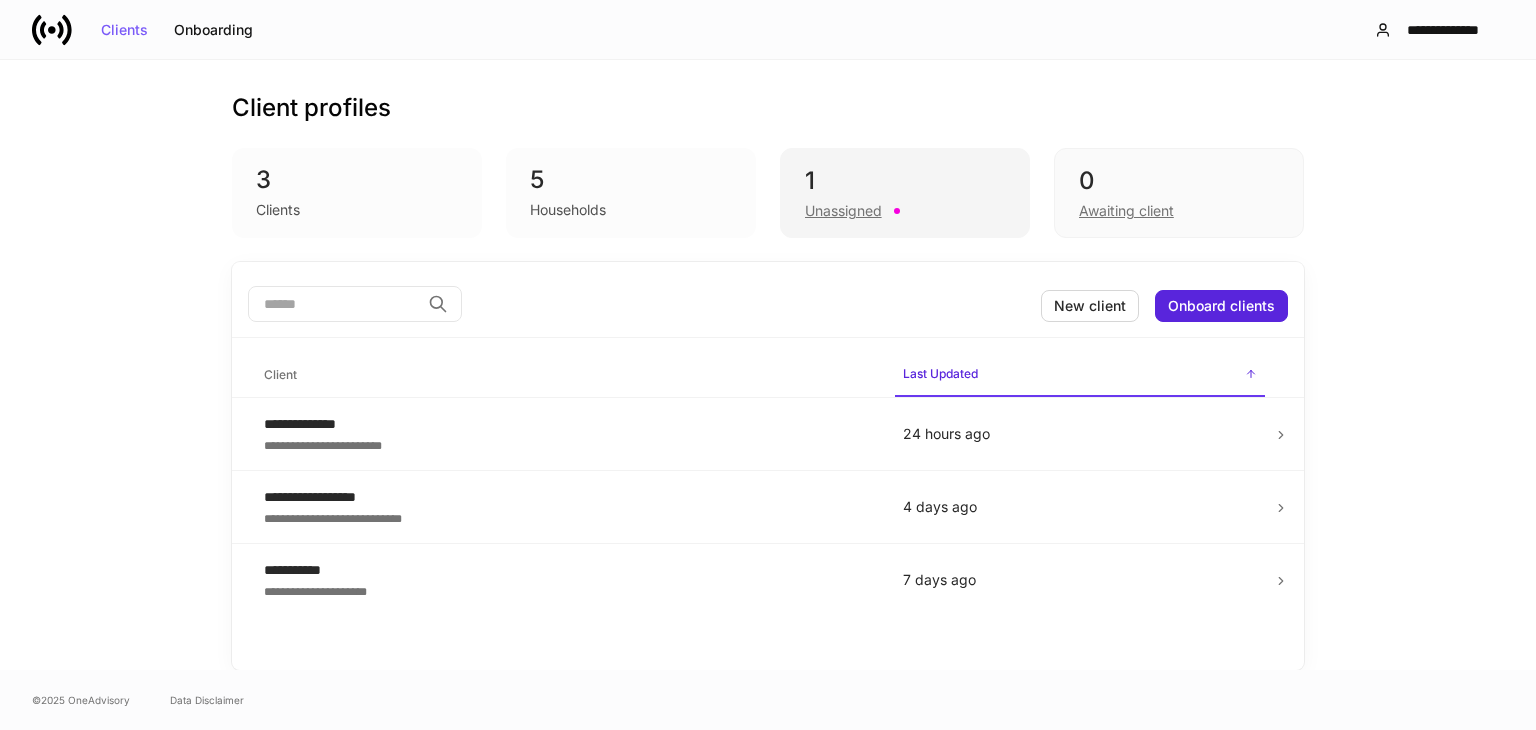 click on "1" at bounding box center [905, 181] 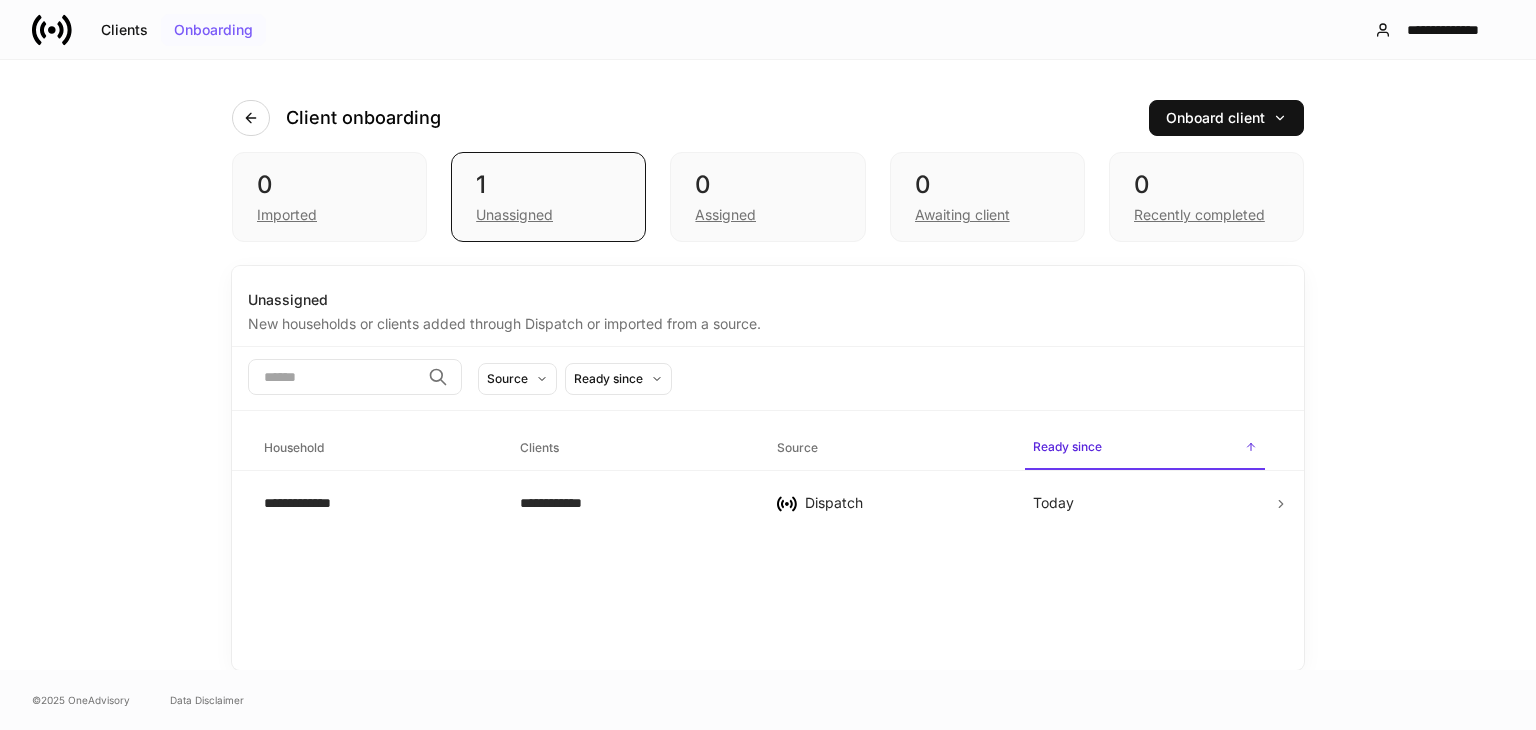 click on "Onboarding" at bounding box center (213, 30) 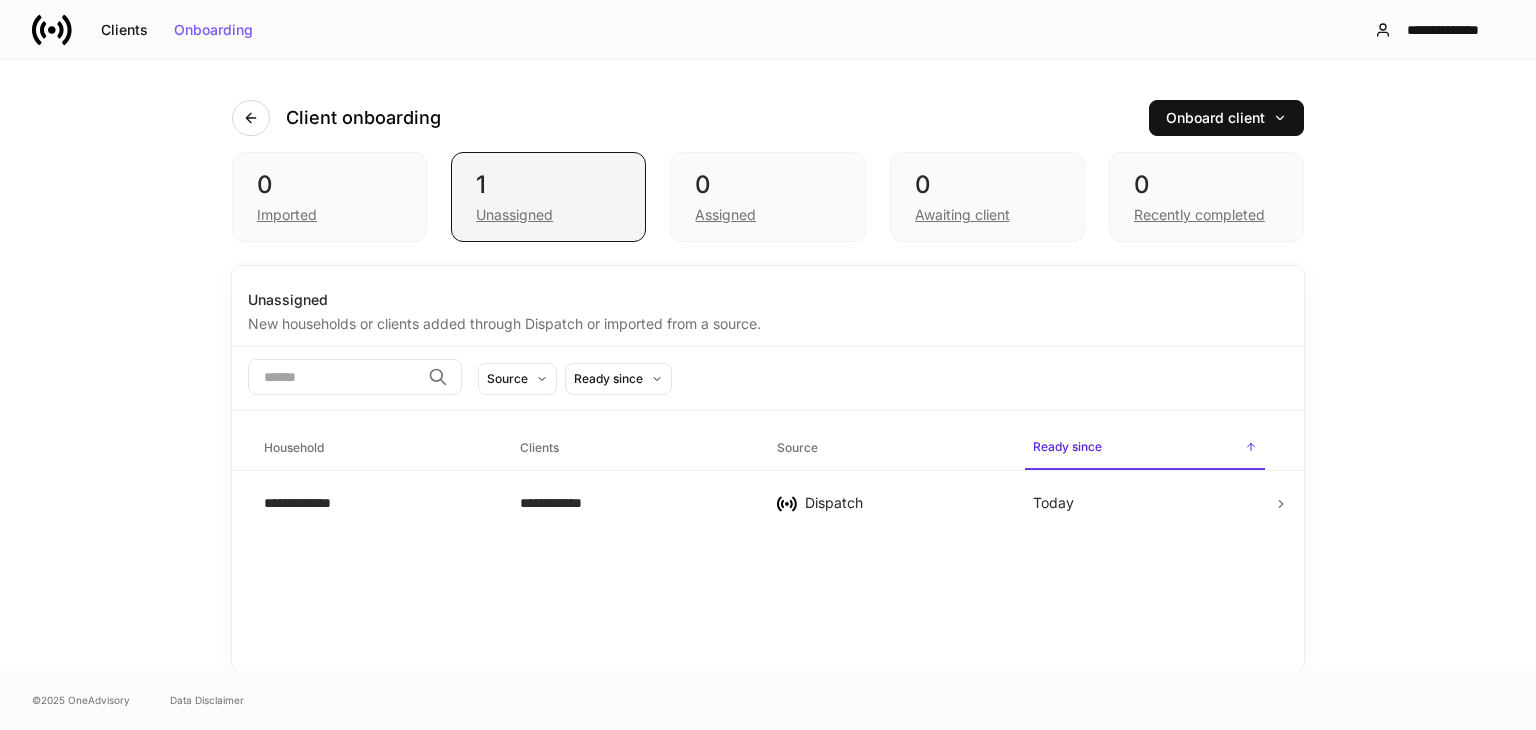 click on "1" at bounding box center [548, 185] 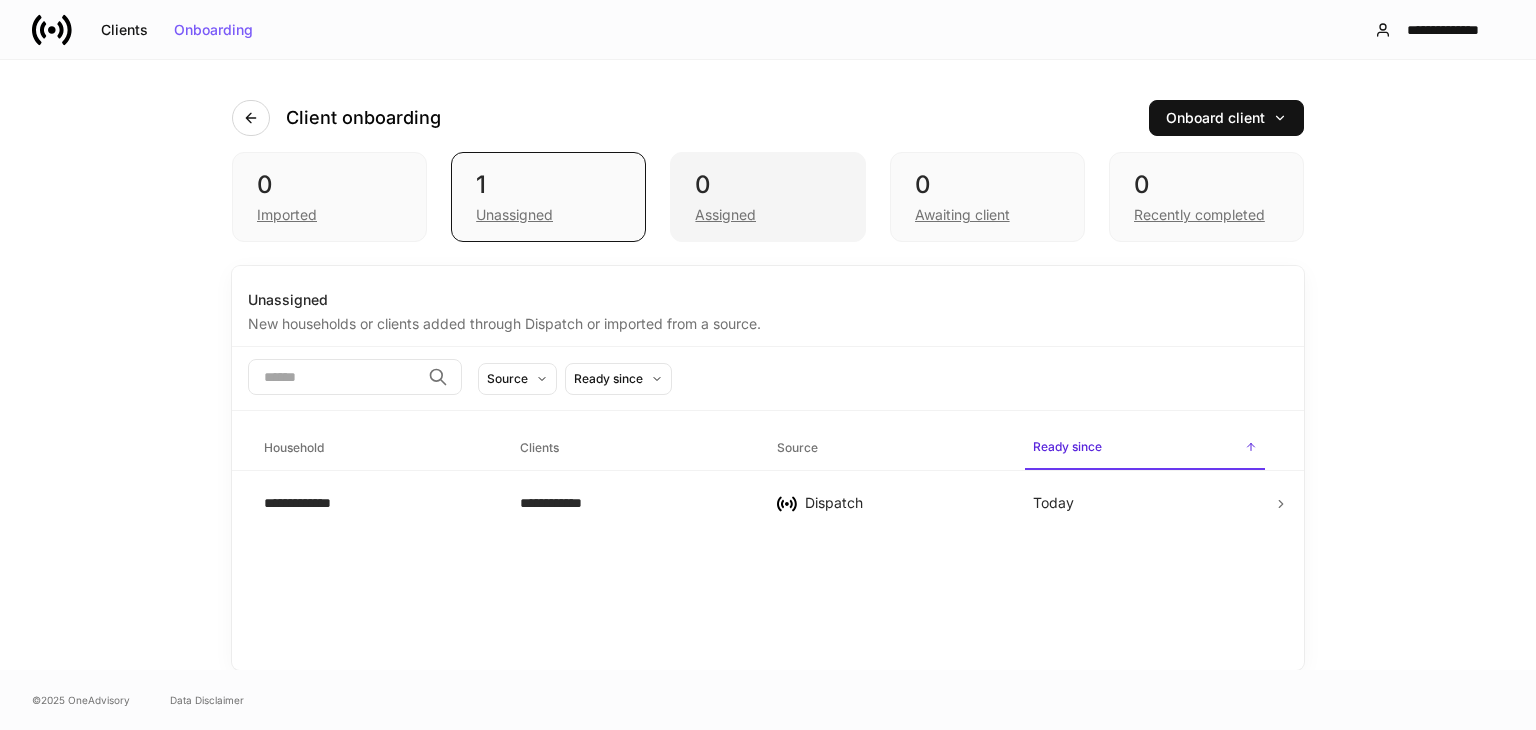 click on "0" at bounding box center (767, 185) 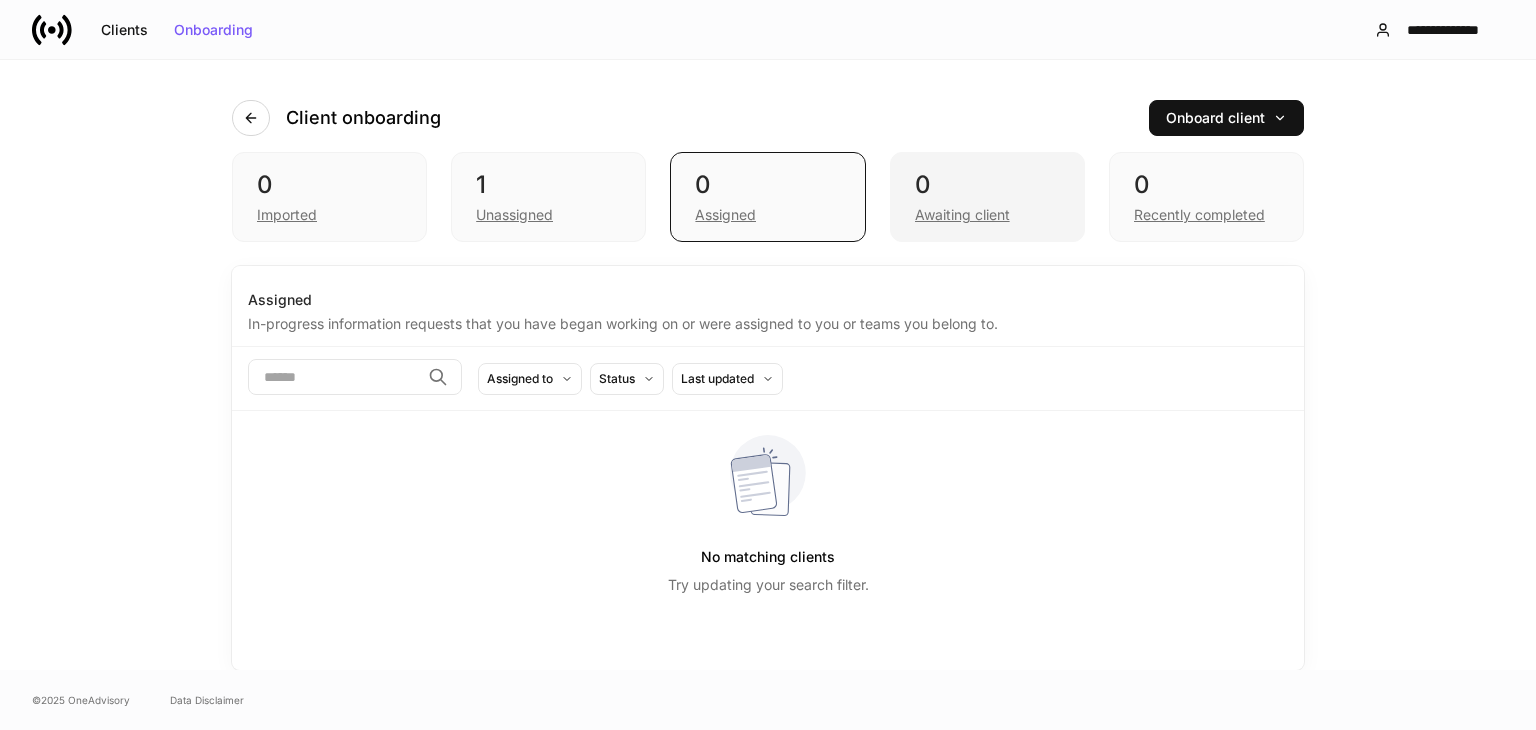 click on "Awaiting client" at bounding box center (987, 213) 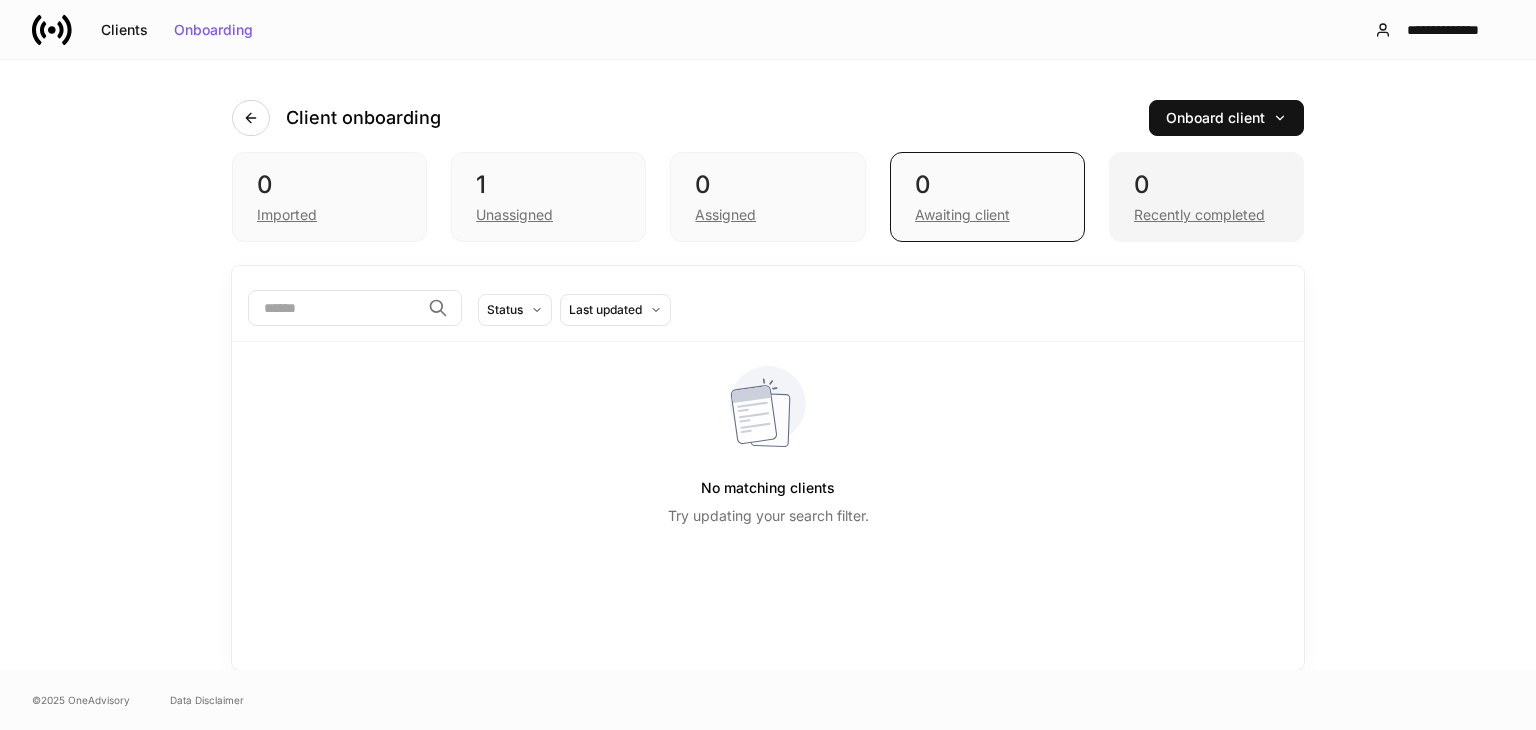 click on "Recently completed" at bounding box center [1206, 213] 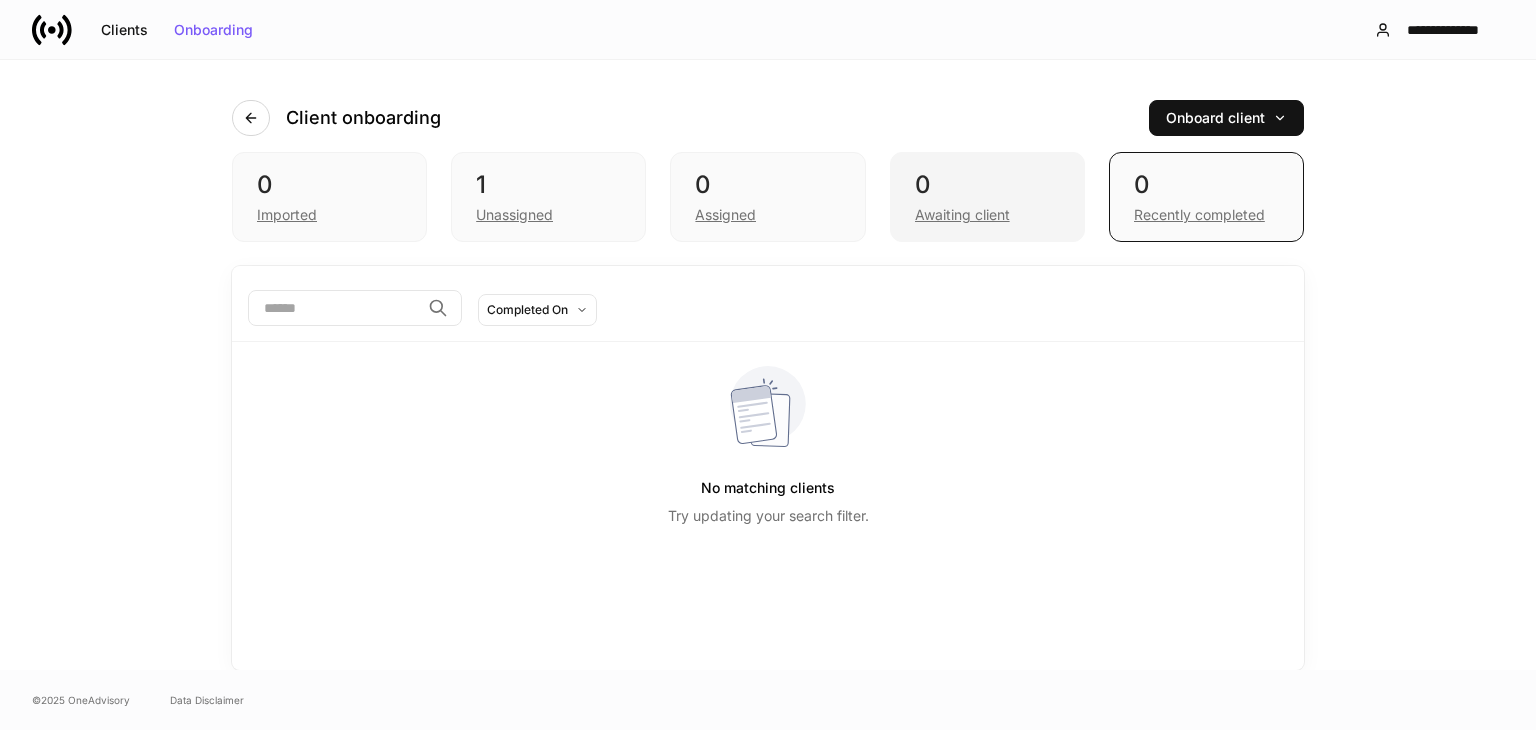 click on "0" at bounding box center (987, 185) 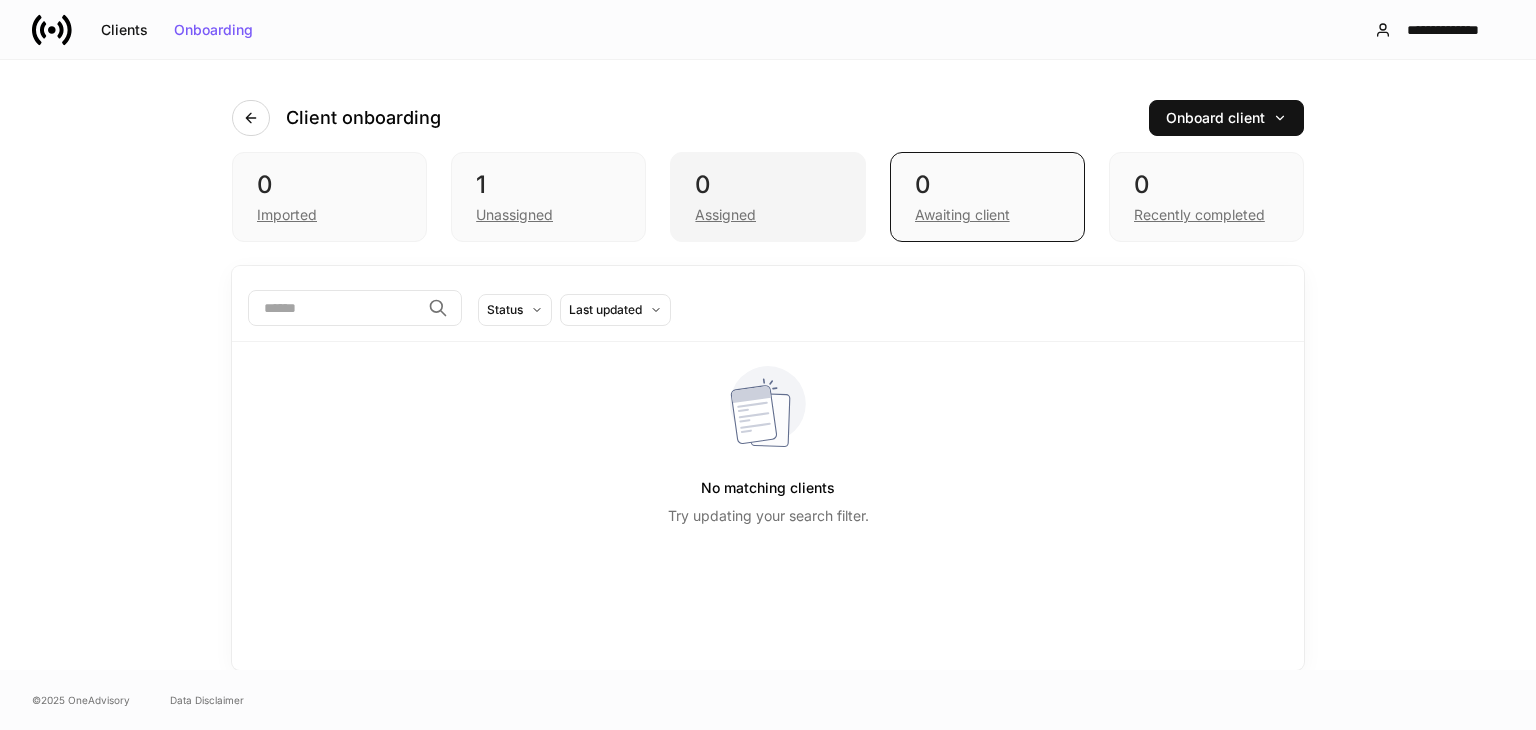 click on "0" at bounding box center (767, 185) 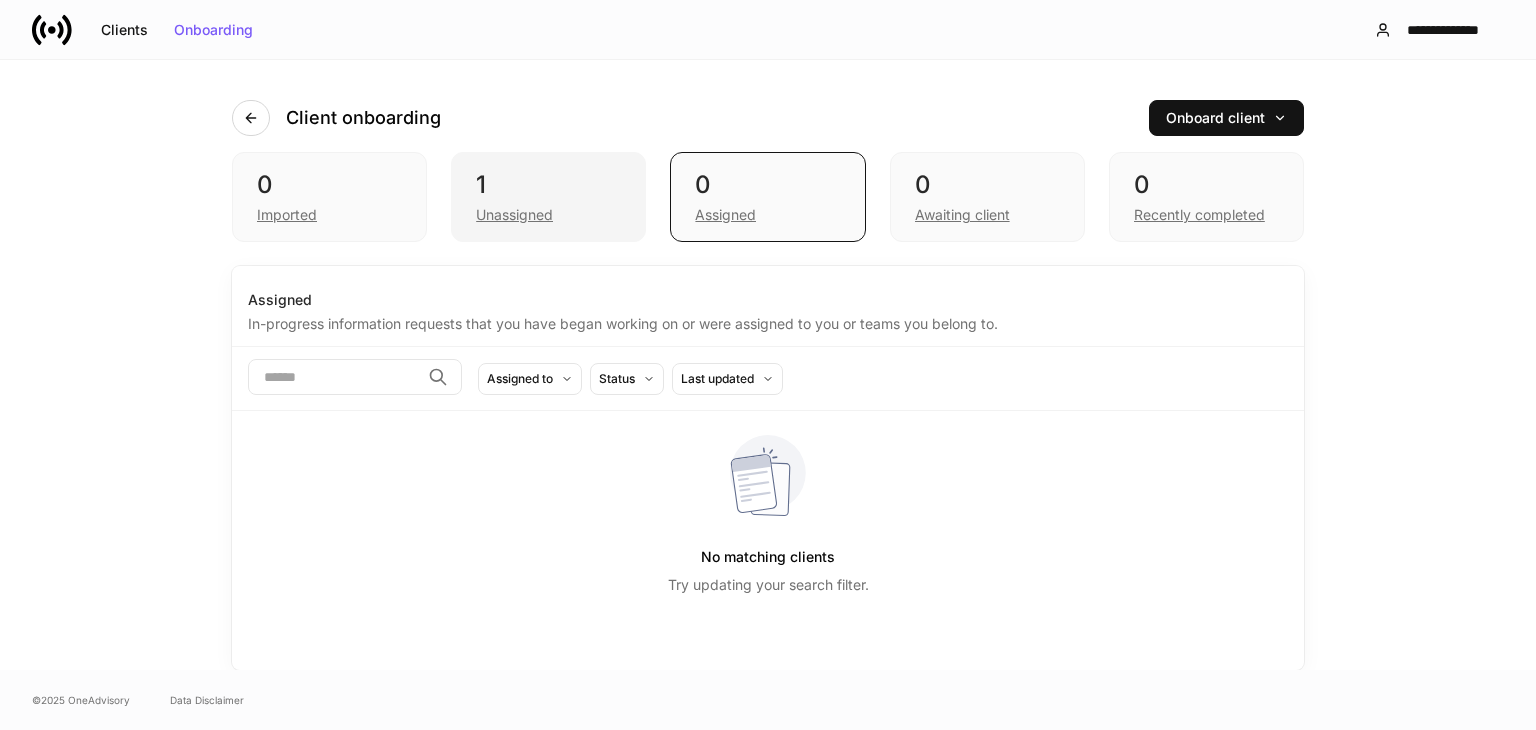click on "1" at bounding box center (548, 185) 